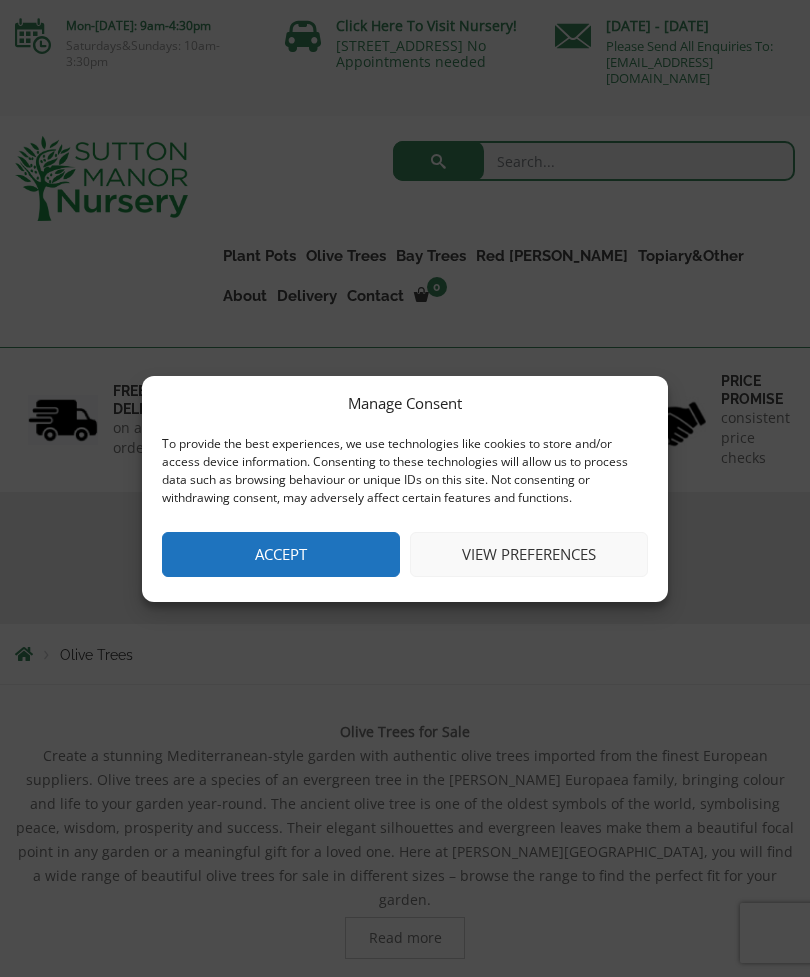 scroll, scrollTop: 0, scrollLeft: 0, axis: both 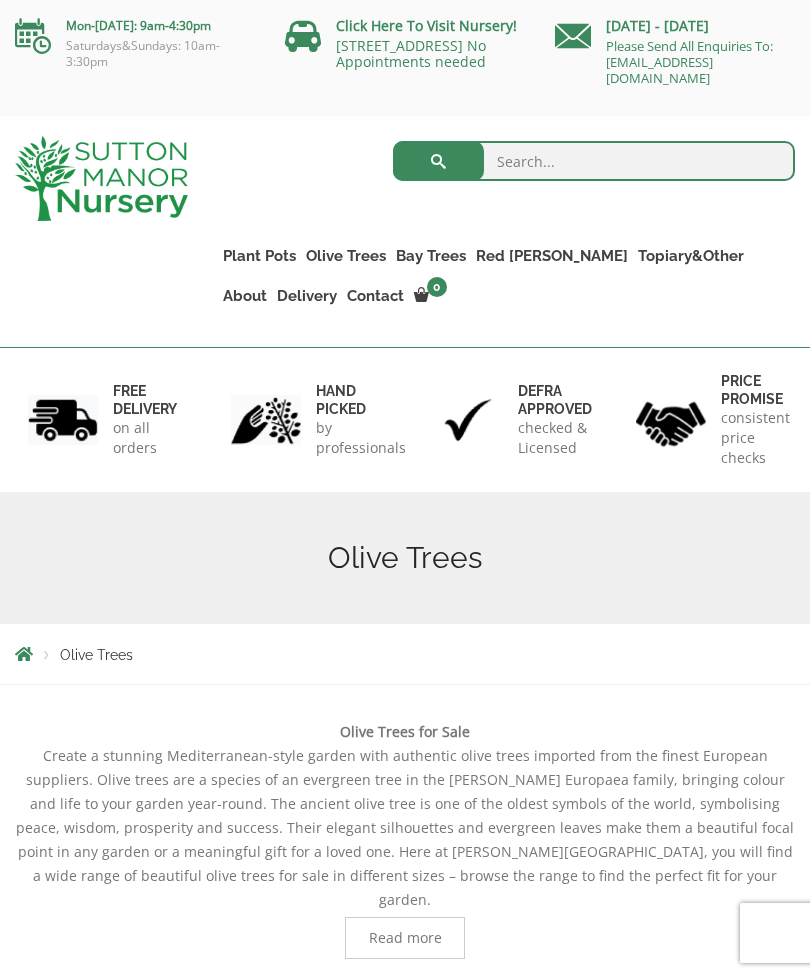 click on "Gnarled Plateau Olive Tree XL" at bounding box center (0, 0) 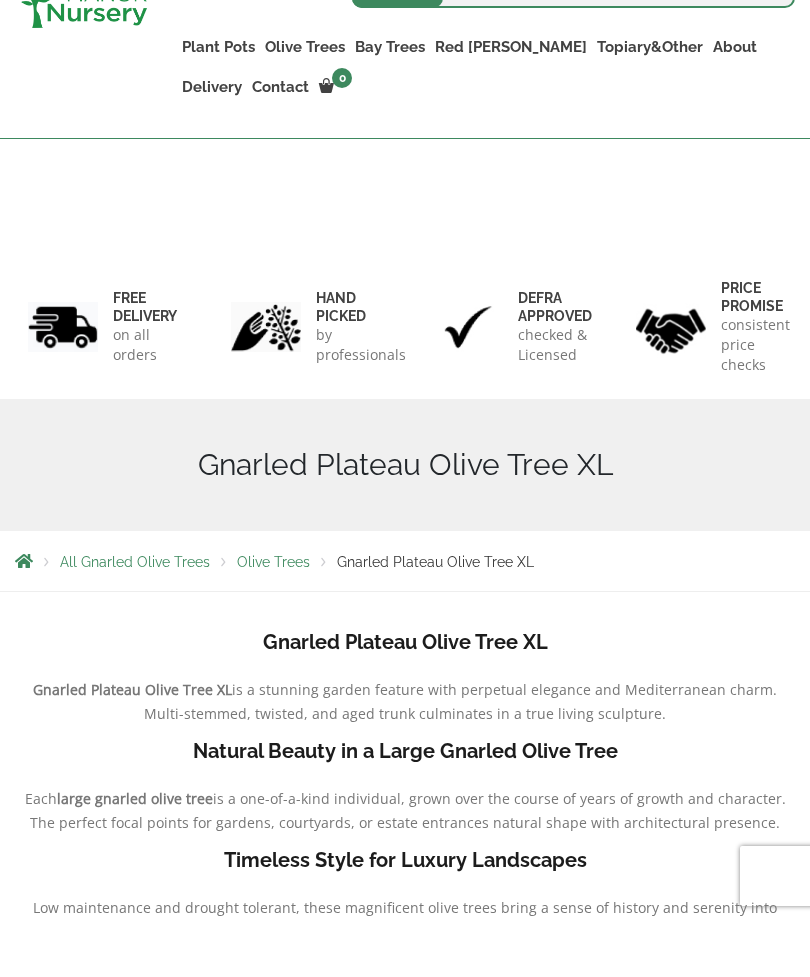 scroll, scrollTop: 591, scrollLeft: 0, axis: vertical 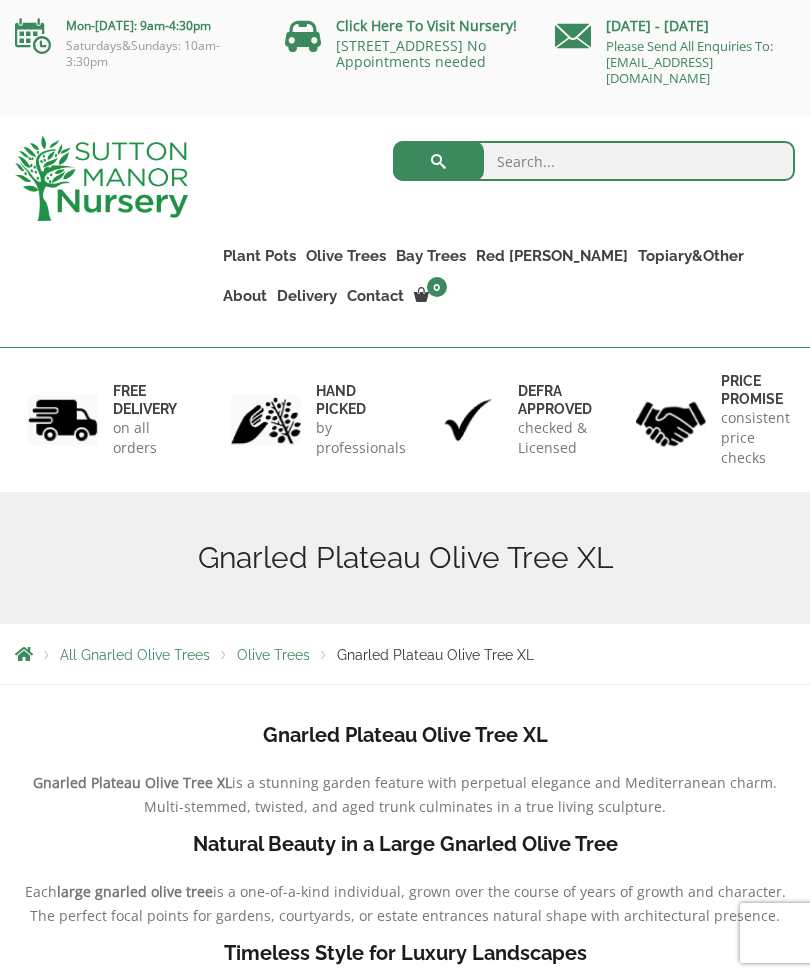 click on "Bay Trees" at bounding box center [431, 256] 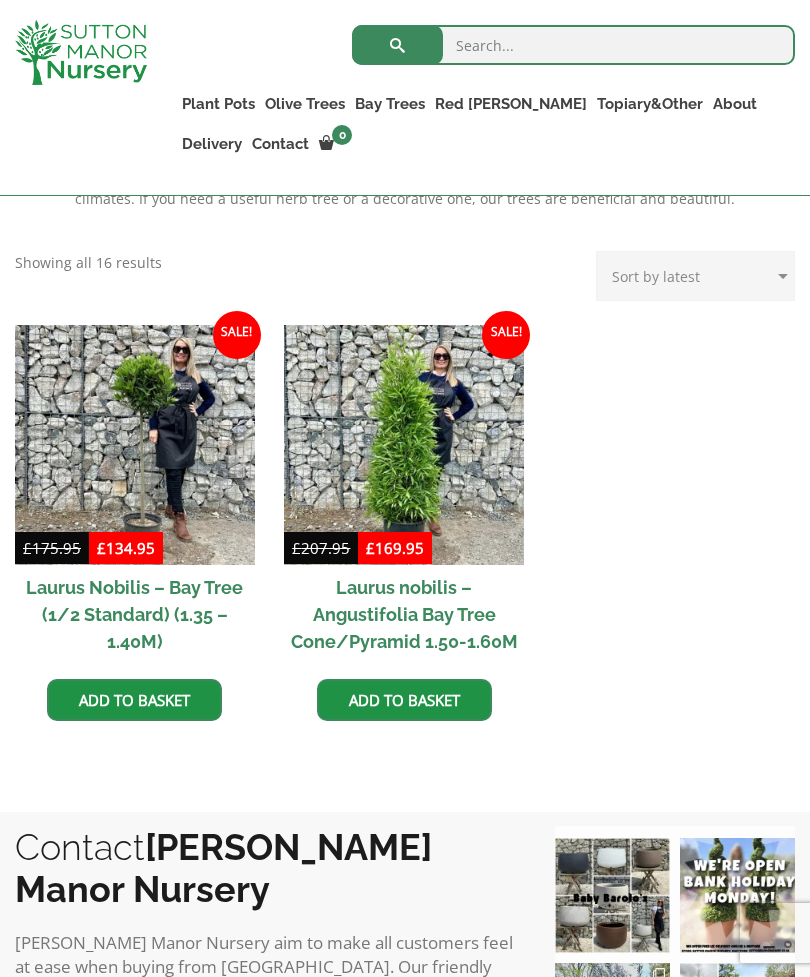 scroll, scrollTop: 902, scrollLeft: 0, axis: vertical 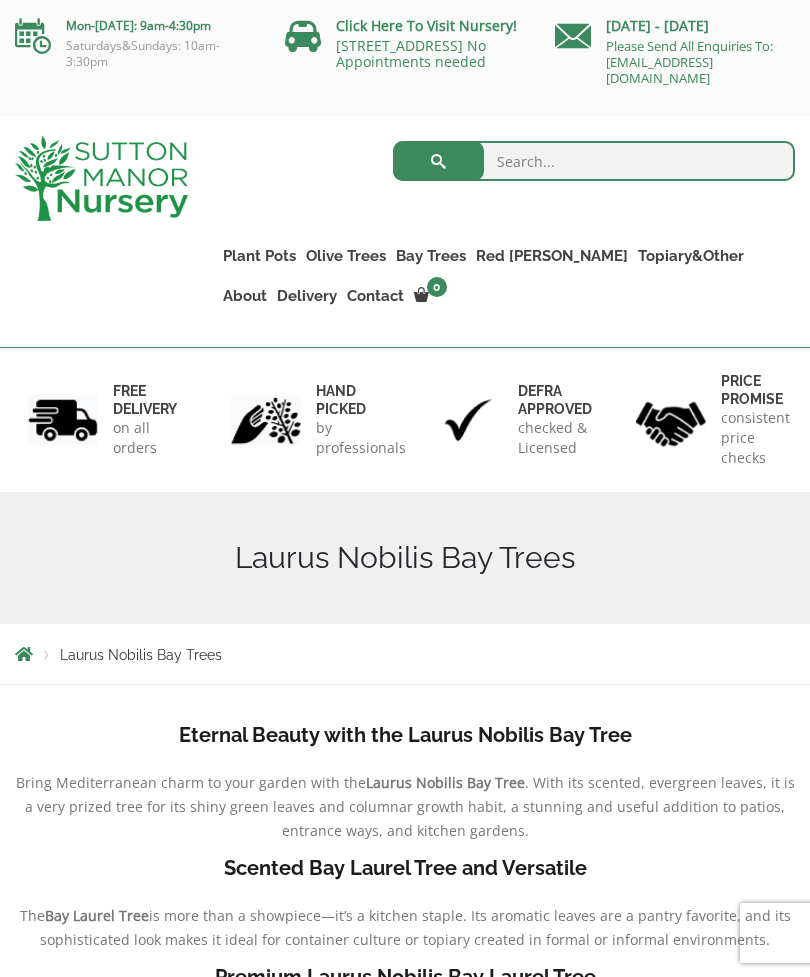 click on "Bay Trees" at bounding box center (431, 256) 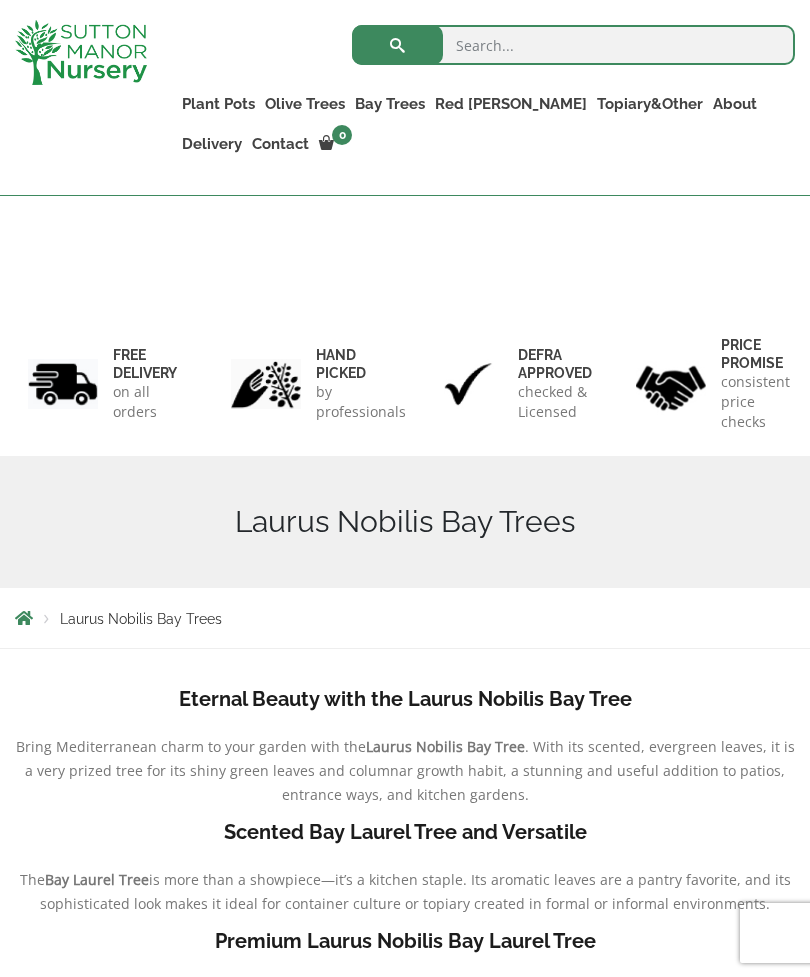 scroll, scrollTop: 794, scrollLeft: 0, axis: vertical 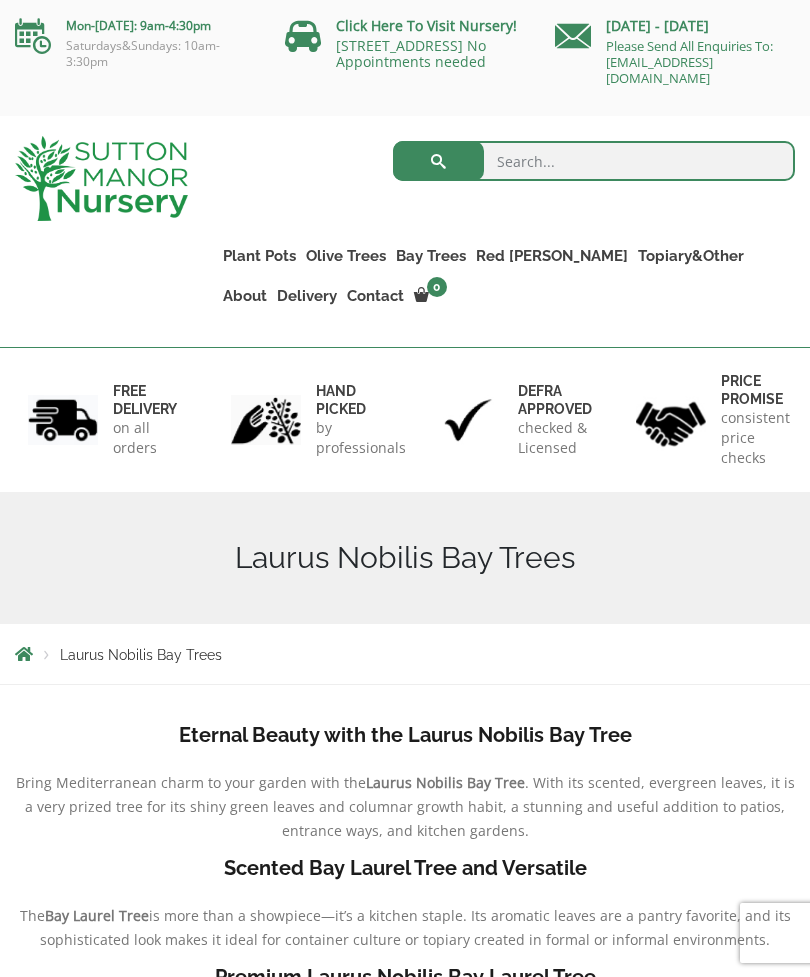 click on "Red [PERSON_NAME] (Photinia) Floating Cloud Trees" at bounding box center [0, 0] 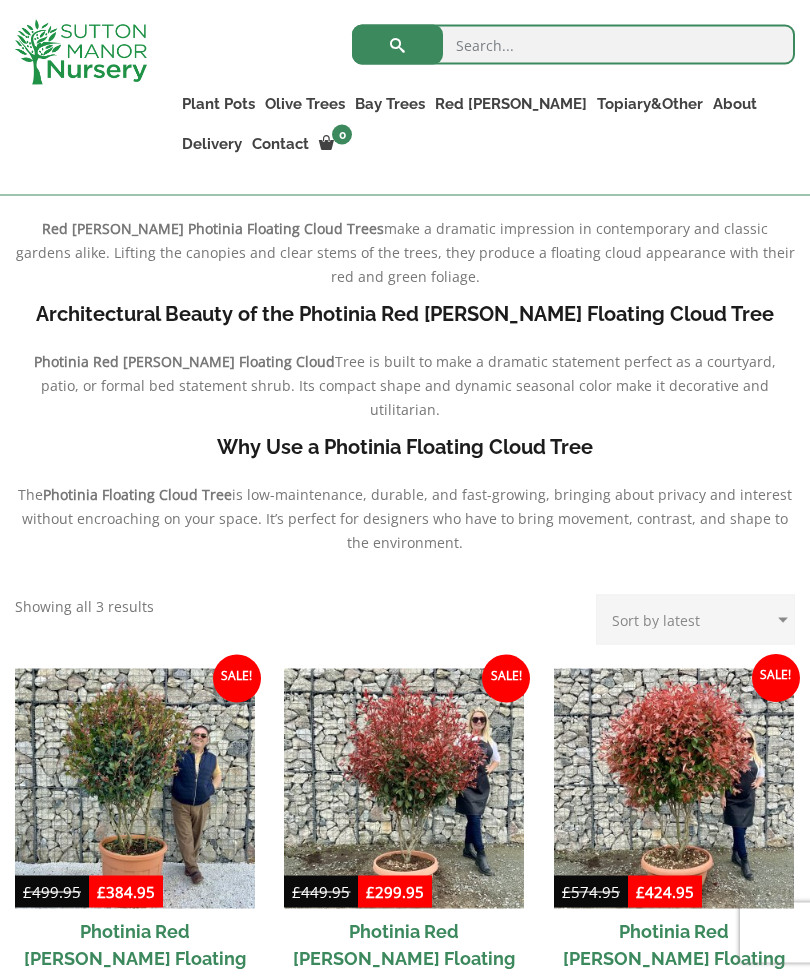scroll, scrollTop: 594, scrollLeft: 0, axis: vertical 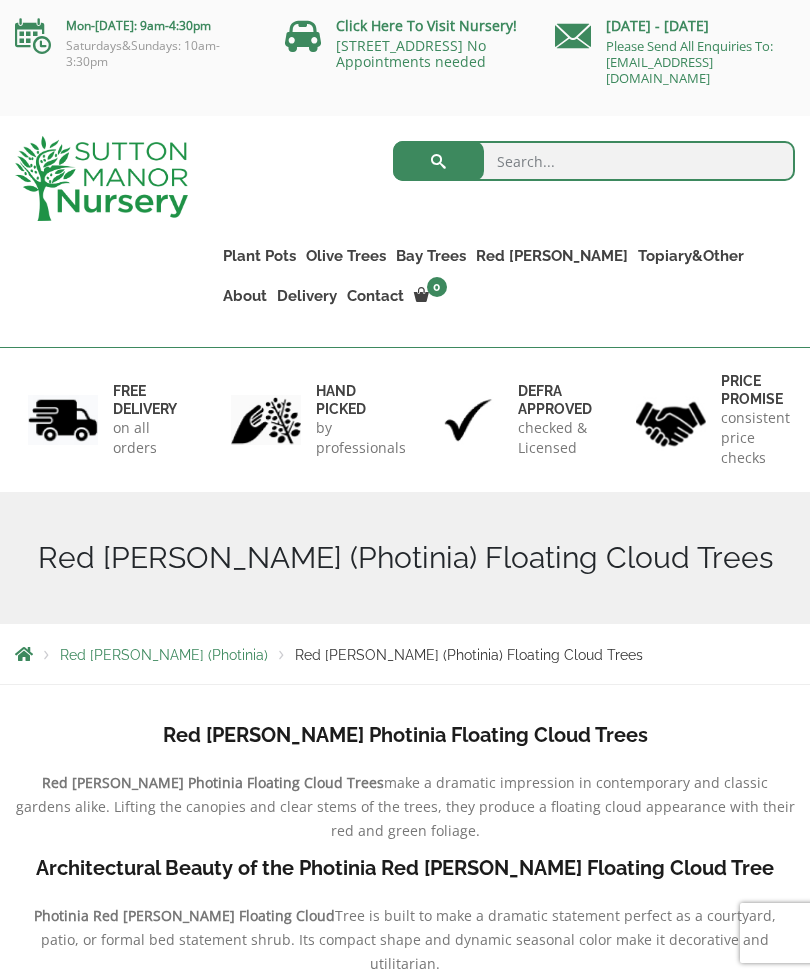 click on "Citrus Lemon Trees" at bounding box center [0, 0] 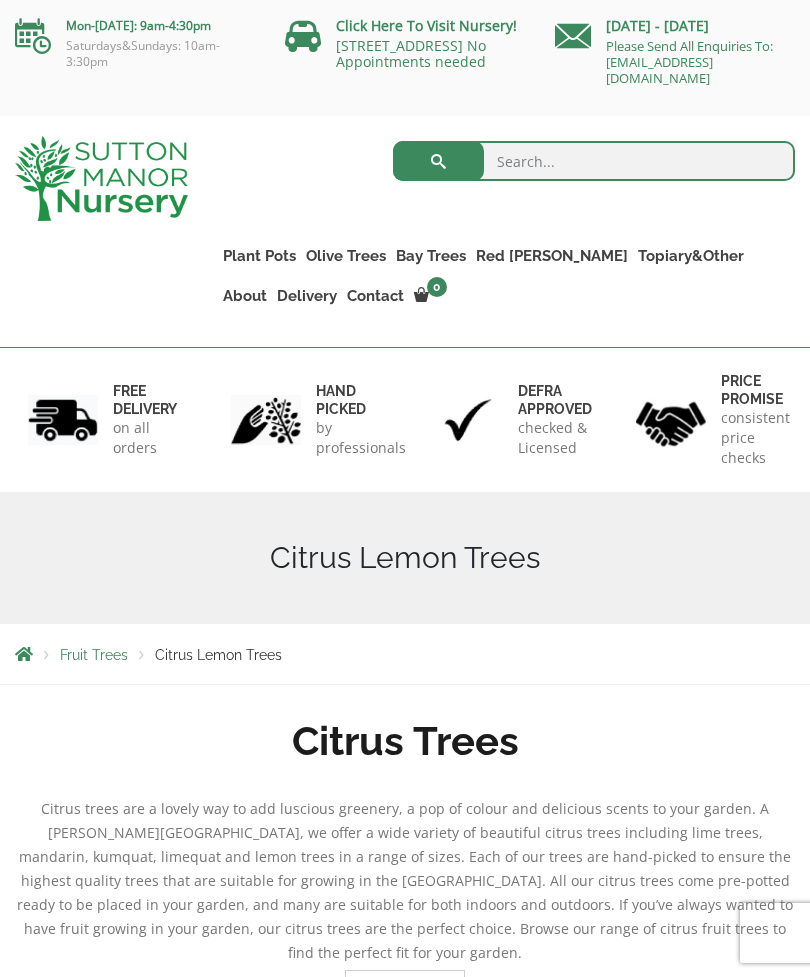 scroll, scrollTop: 0, scrollLeft: 0, axis: both 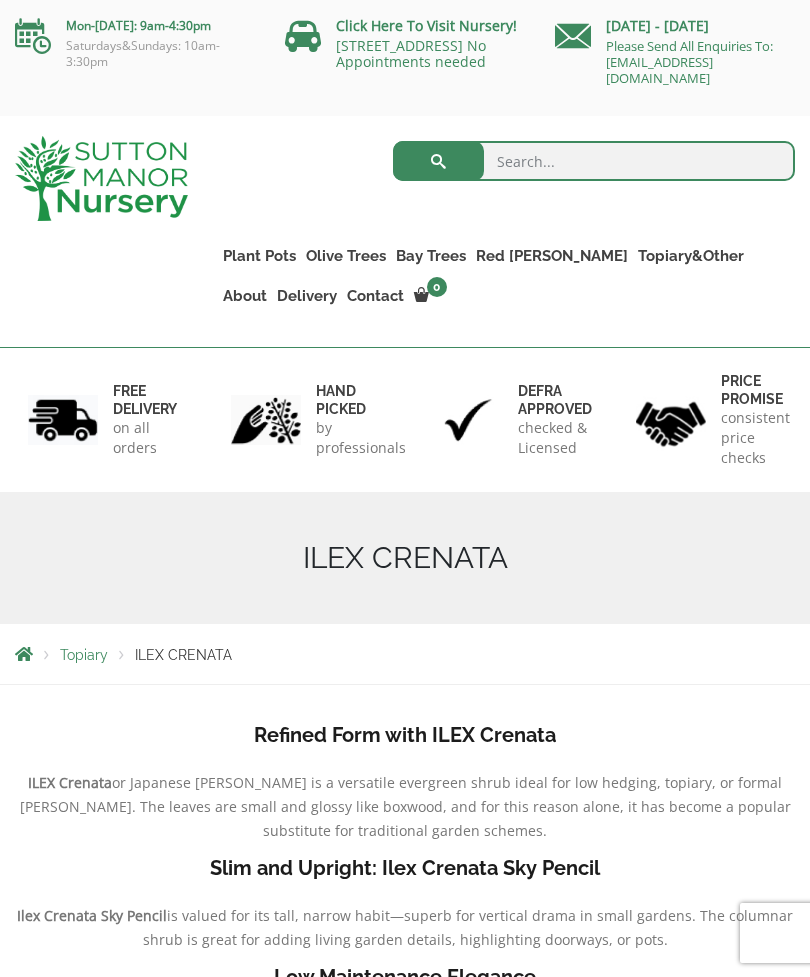 click on "Laurus Nobilis Bay Trees" at bounding box center (0, 0) 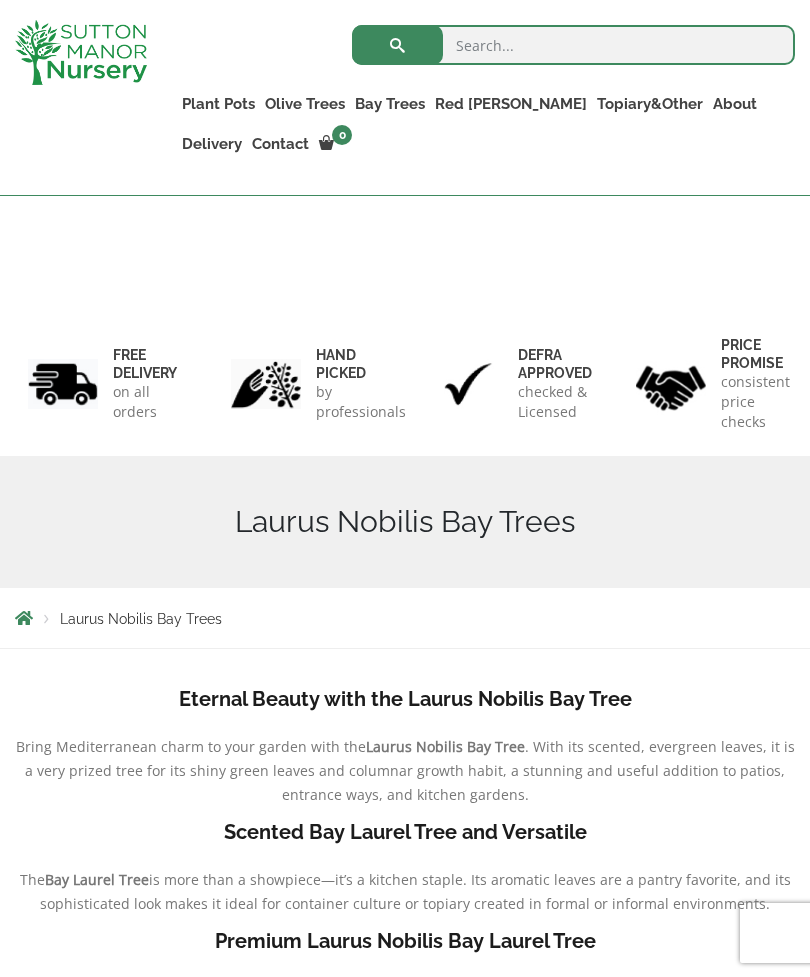 scroll, scrollTop: 886, scrollLeft: 0, axis: vertical 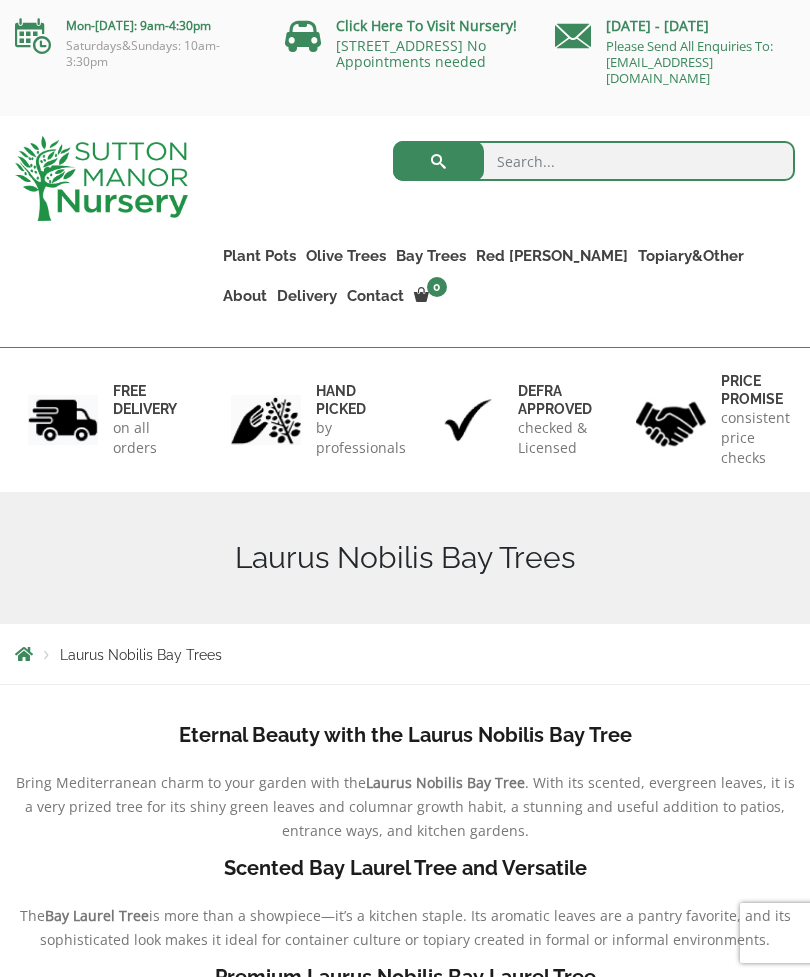 click on "Ligustrum Pom Poms" at bounding box center (0, 0) 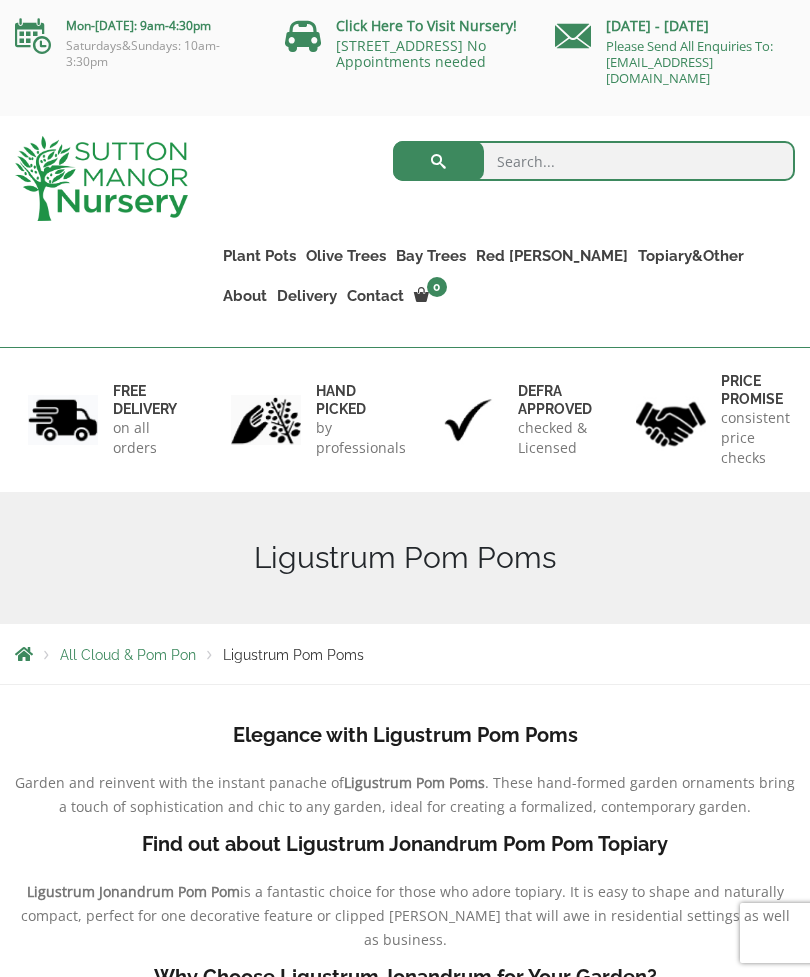 scroll, scrollTop: 533, scrollLeft: 0, axis: vertical 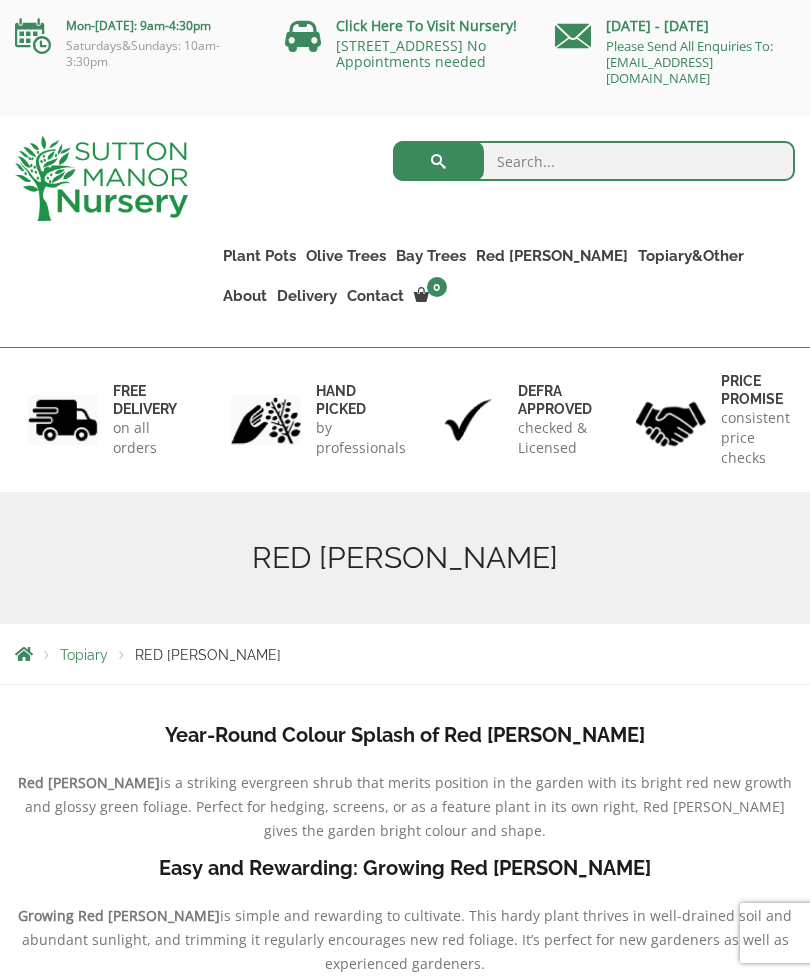 click on "Taxus Baccata (Yew)" at bounding box center [0, 0] 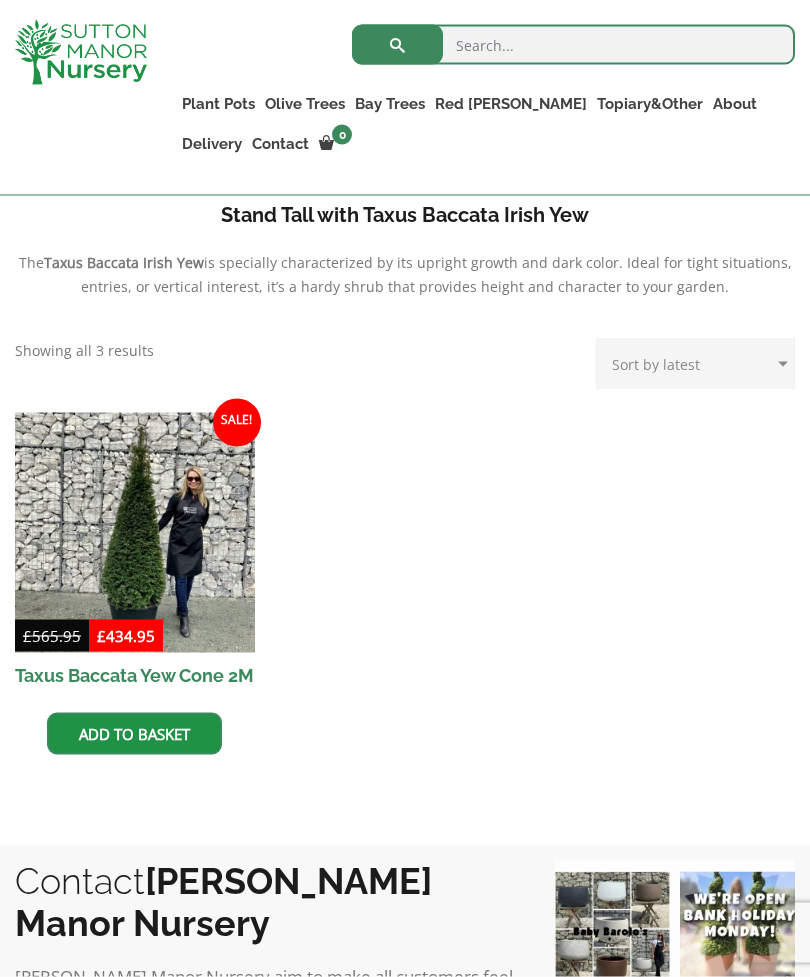 scroll, scrollTop: 0, scrollLeft: 0, axis: both 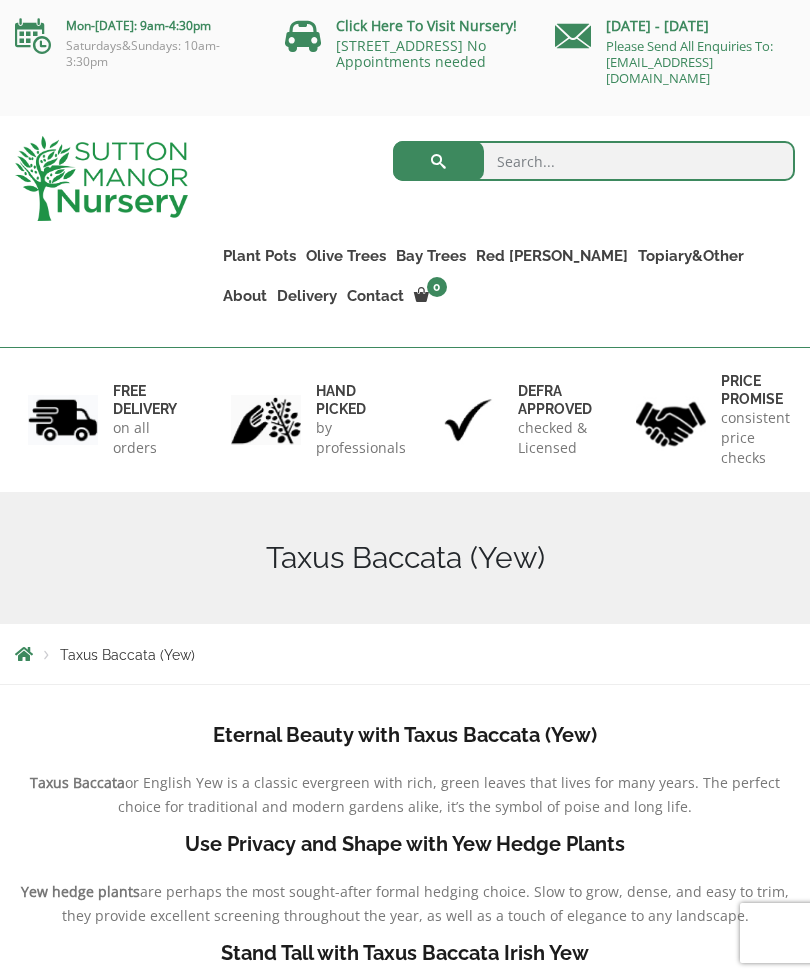 click on "Castlewellan (Cupressus)" at bounding box center [0, 0] 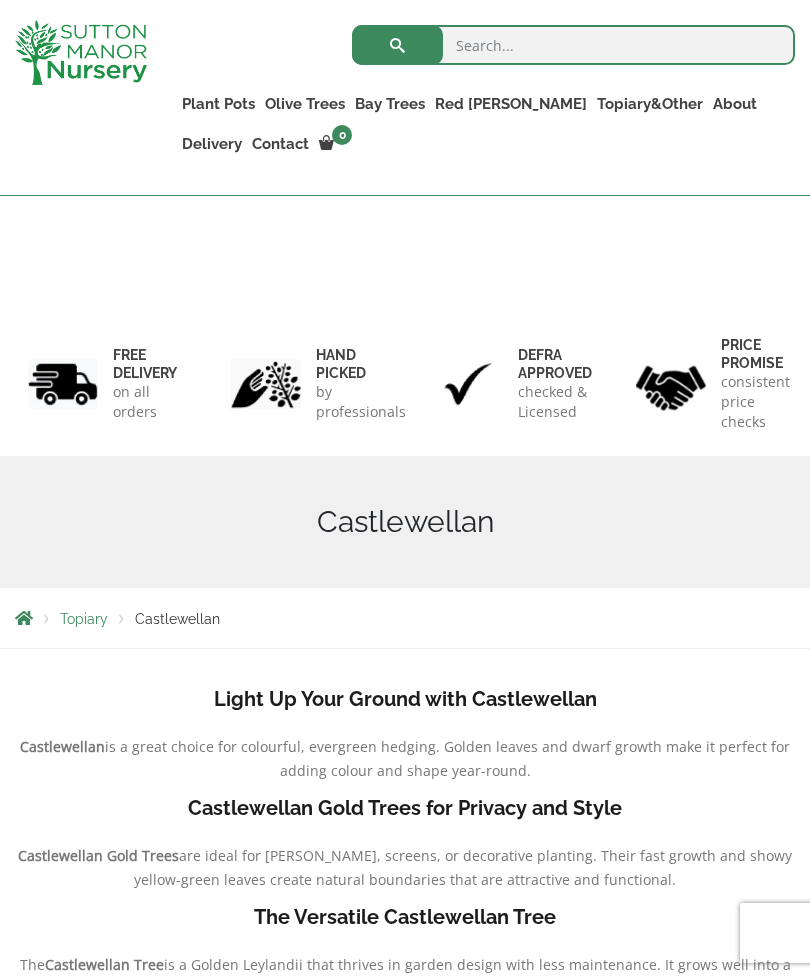 scroll, scrollTop: 880, scrollLeft: 0, axis: vertical 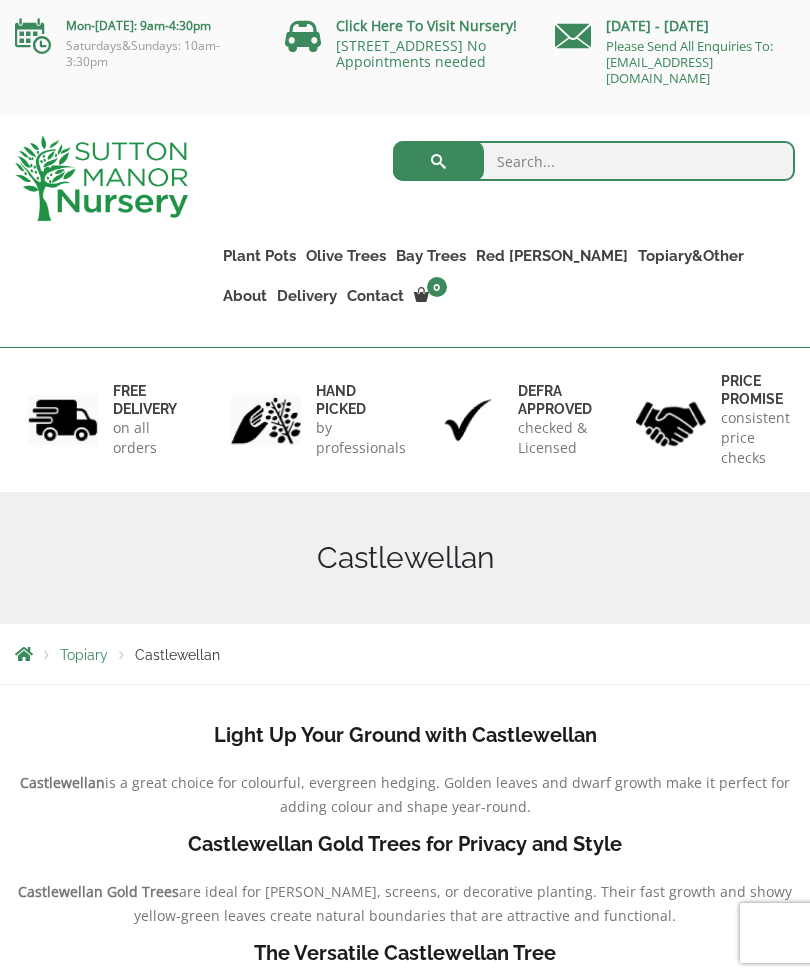 click on "Acers" at bounding box center (0, 0) 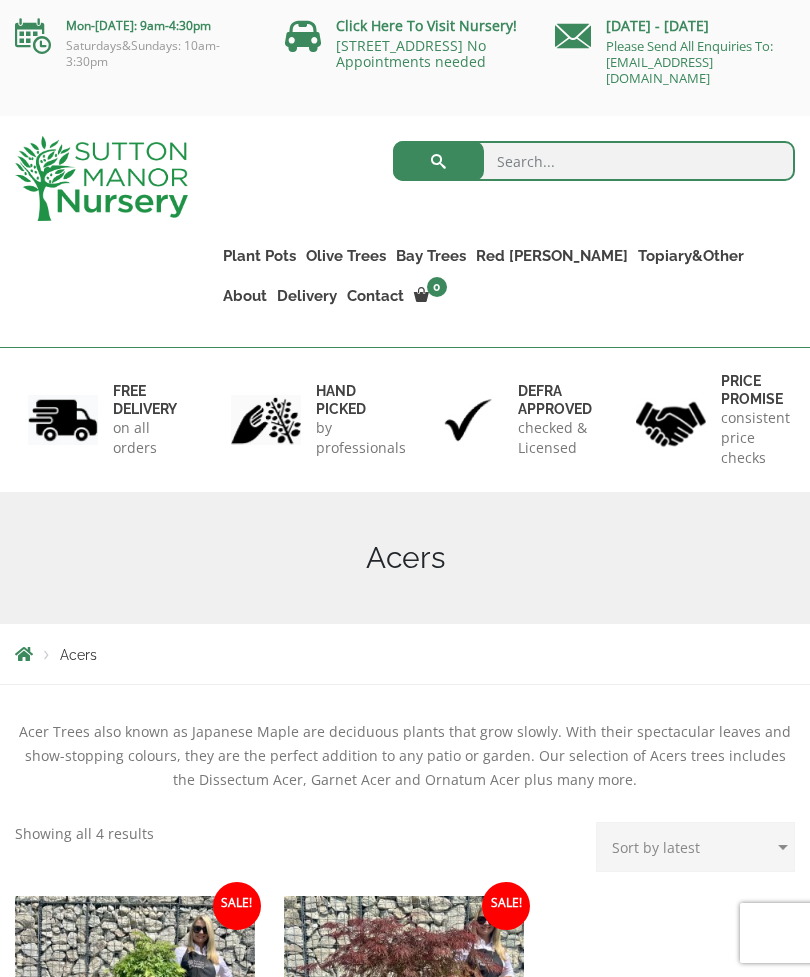 scroll, scrollTop: 0, scrollLeft: 0, axis: both 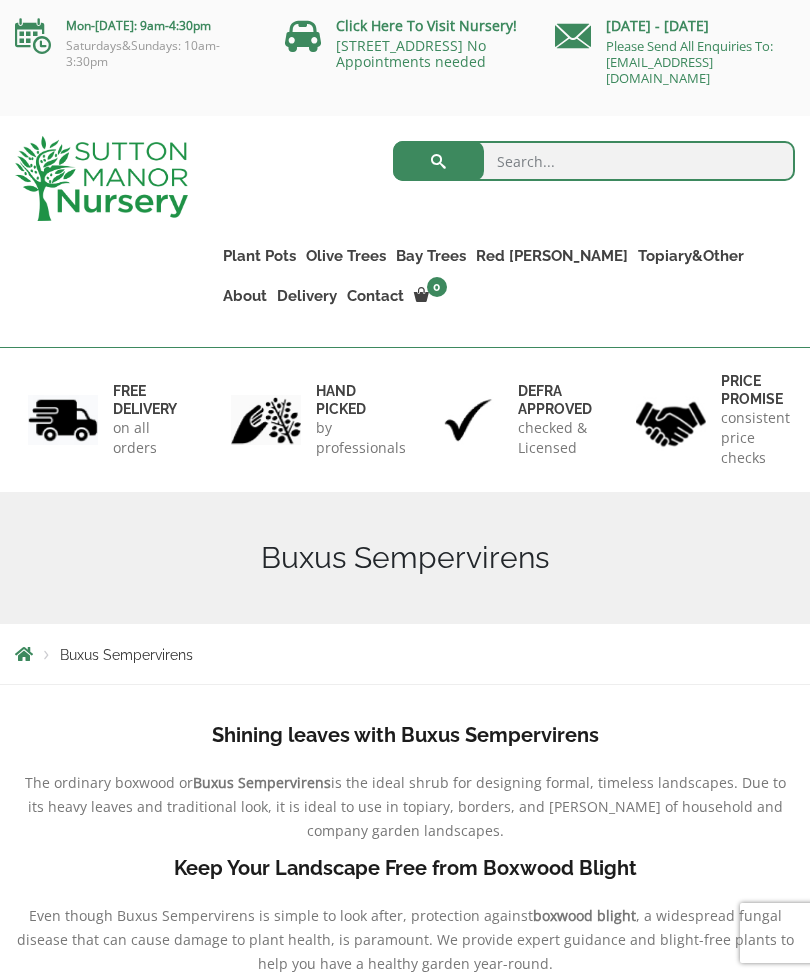 click on "Eriobotrya" at bounding box center [0, 0] 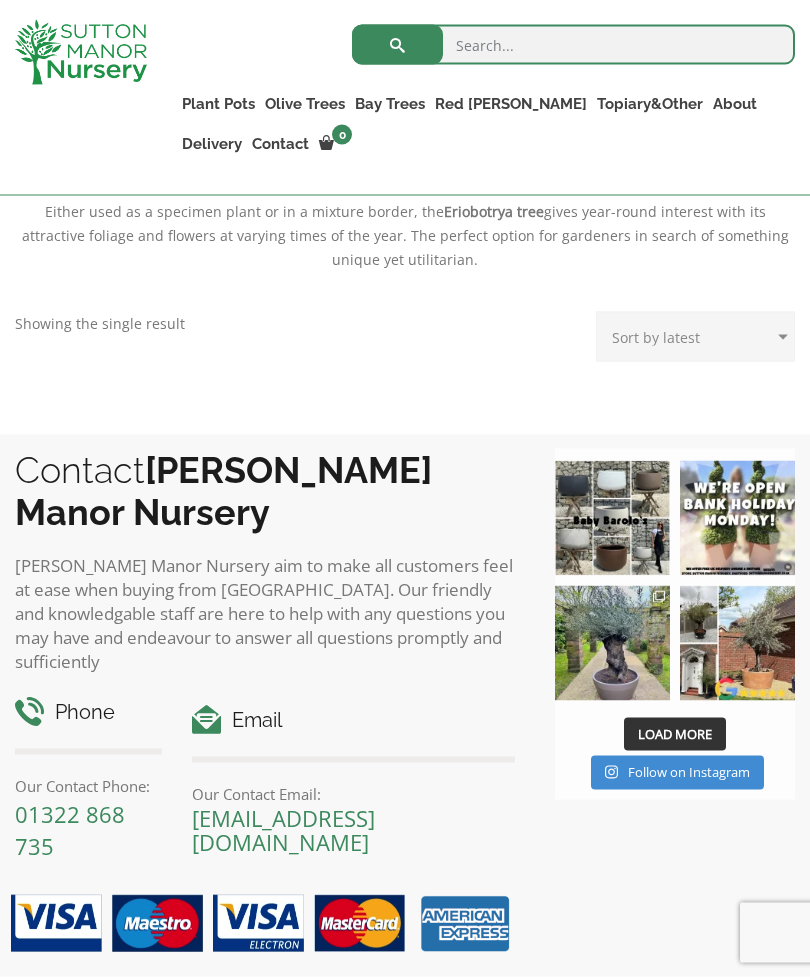 scroll, scrollTop: 927, scrollLeft: 0, axis: vertical 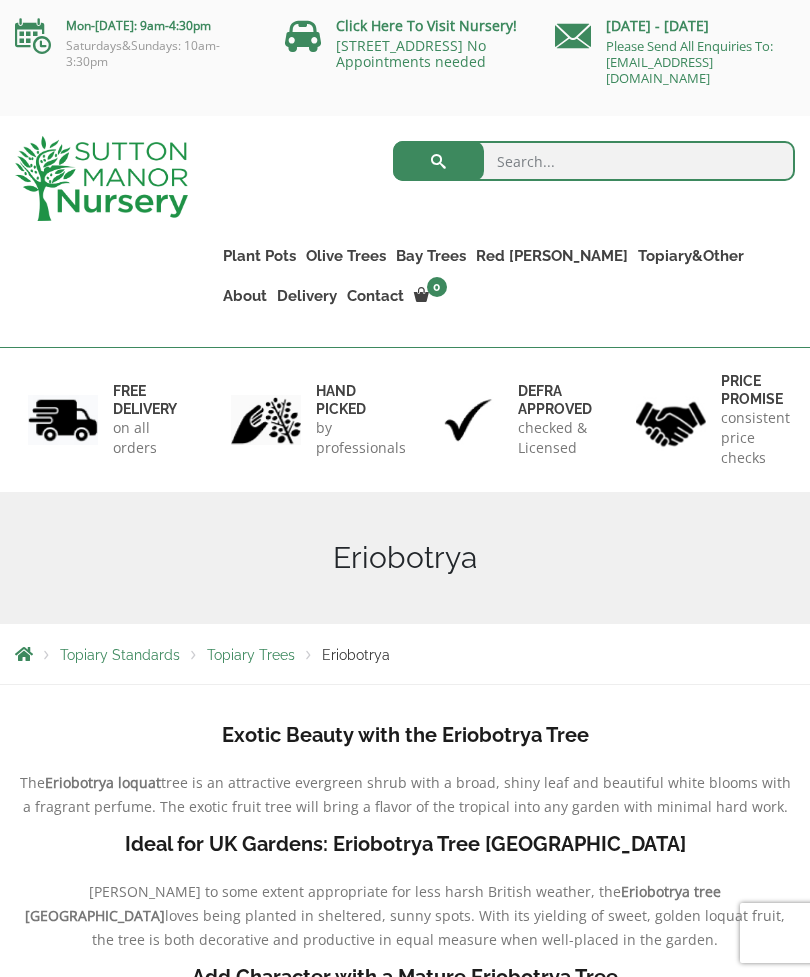 click on "Delivery" at bounding box center [307, 296] 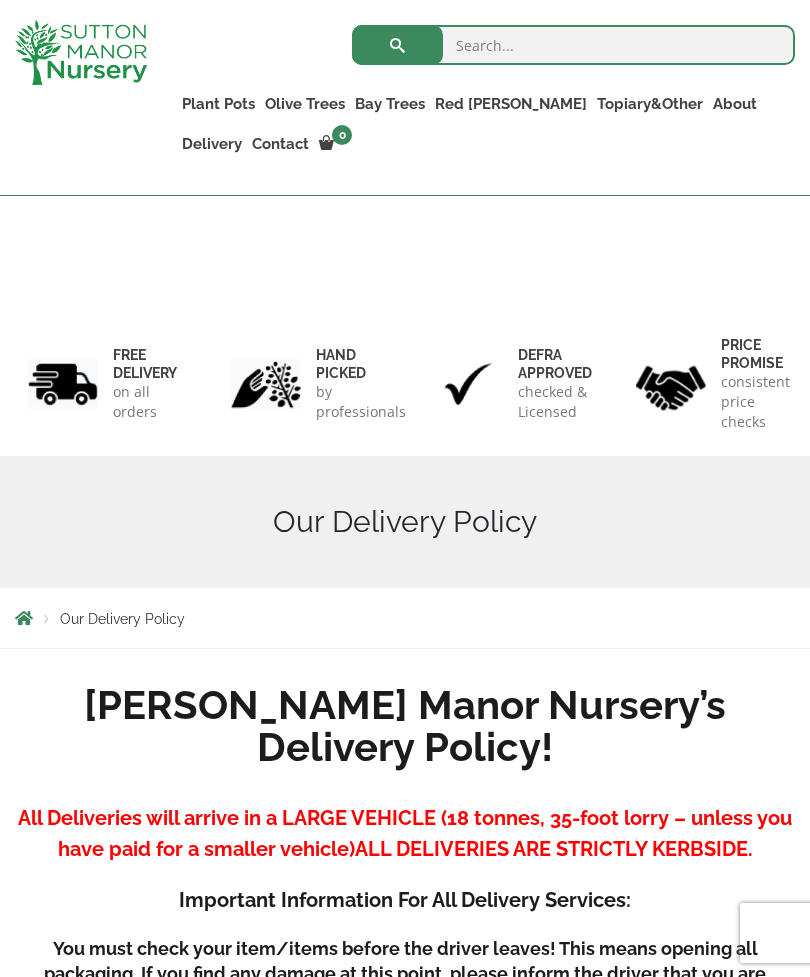 scroll, scrollTop: 425, scrollLeft: 0, axis: vertical 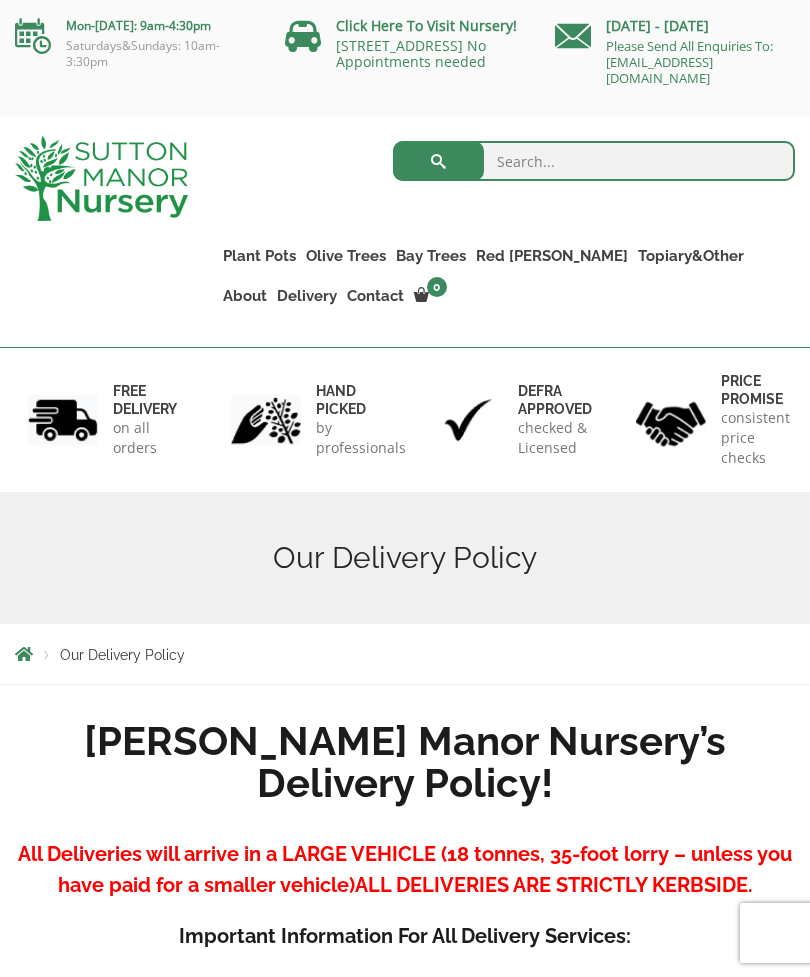 click on "Tuscan Olive Trees" at bounding box center (0, 0) 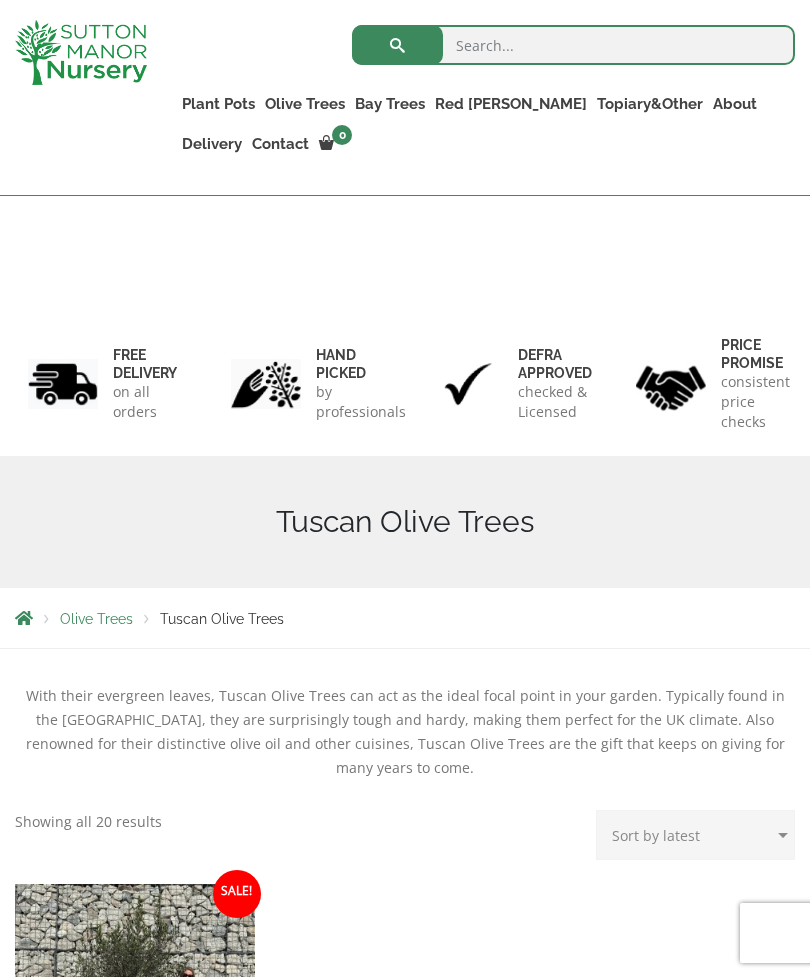 scroll, scrollTop: 497, scrollLeft: 0, axis: vertical 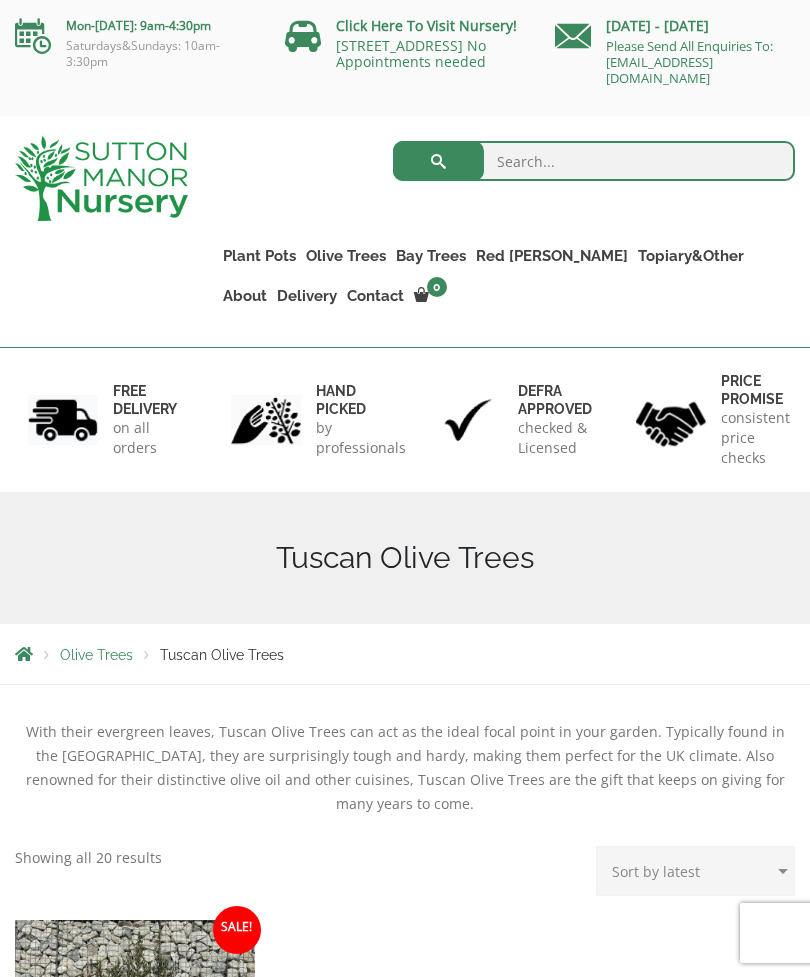 click on "Ancient Gnarled Olive Trees" at bounding box center (0, 0) 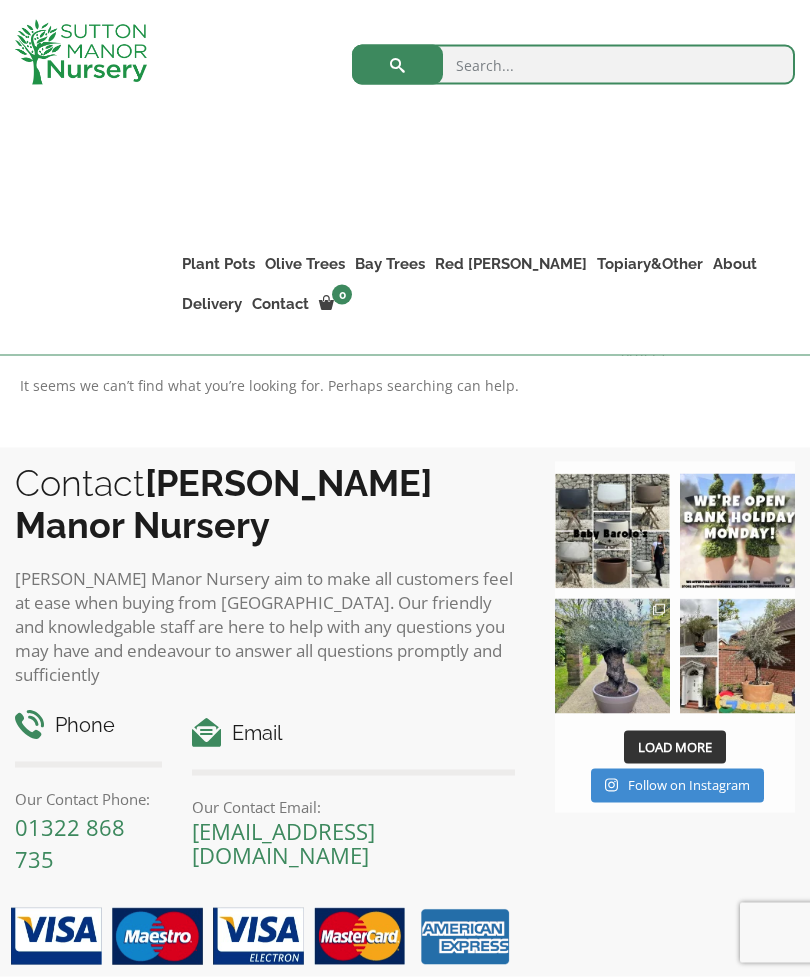 scroll, scrollTop: 0, scrollLeft: 0, axis: both 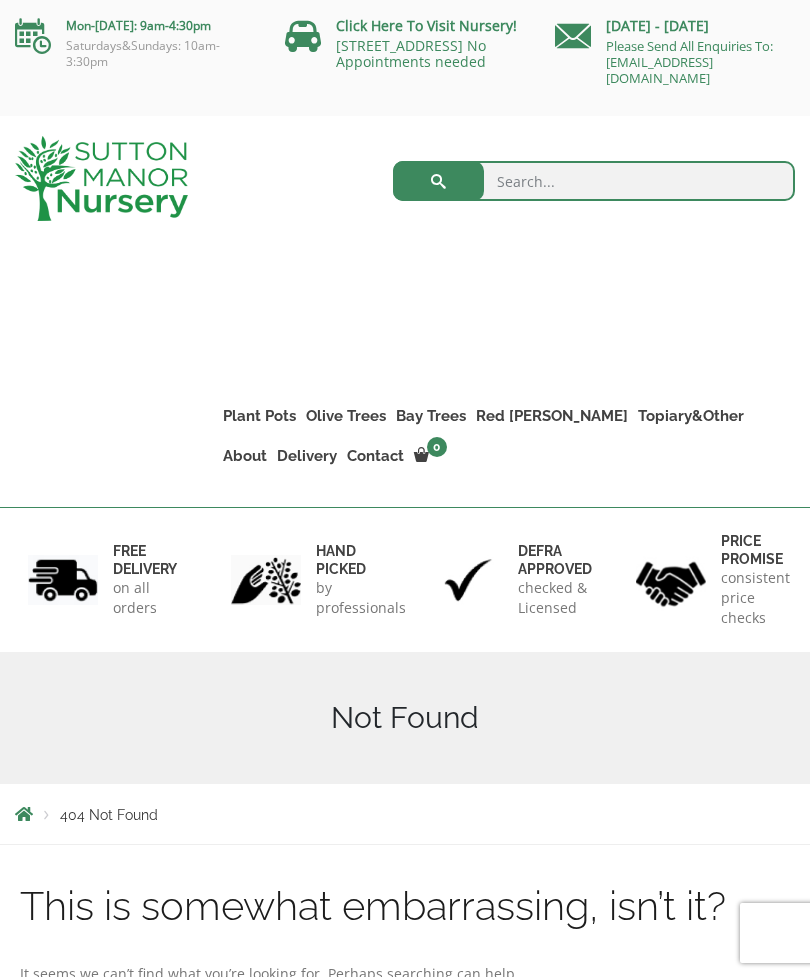 click on "Gnarled Multi Stems (Olive Trees)" at bounding box center (0, 0) 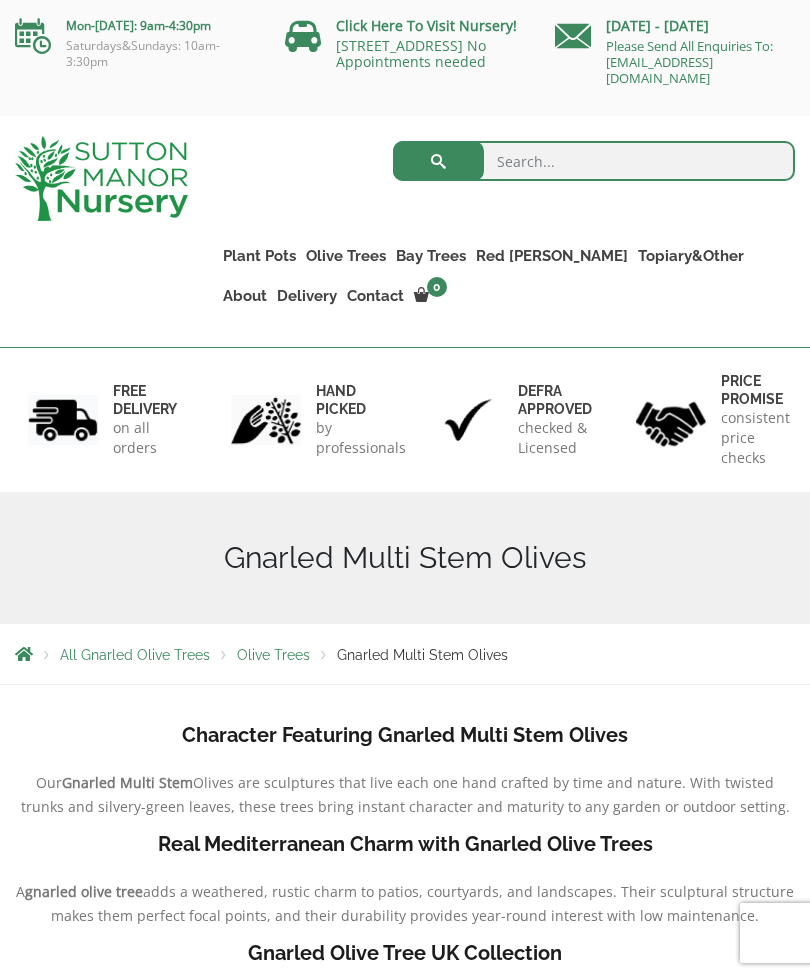 scroll, scrollTop: 0, scrollLeft: 0, axis: both 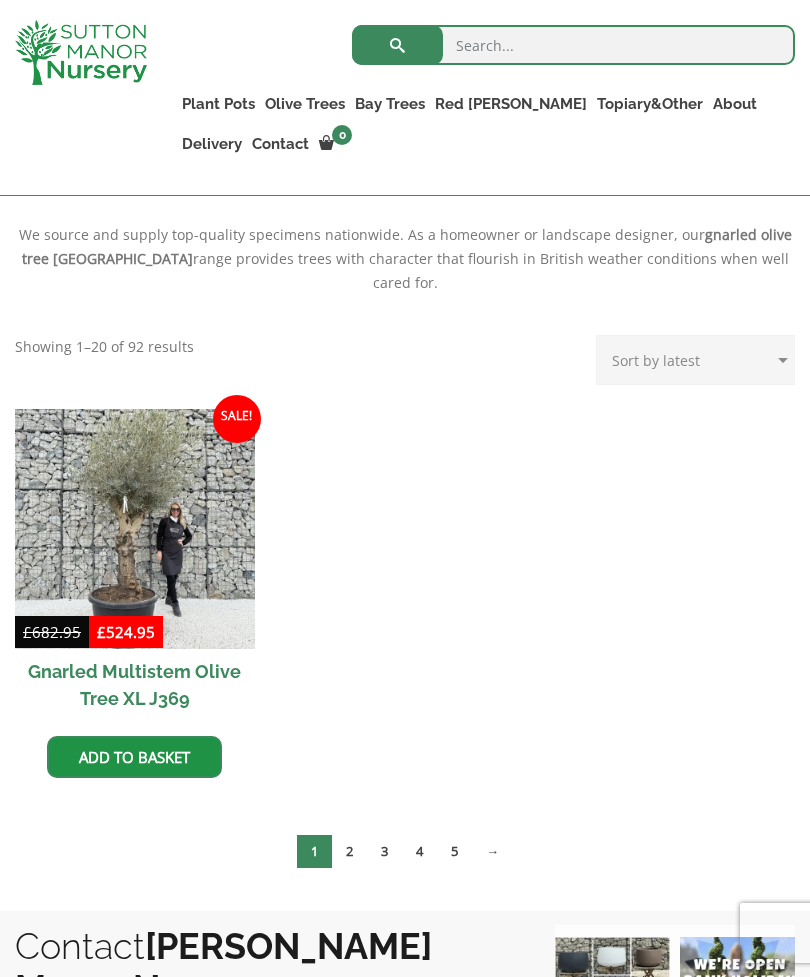 click on "2" at bounding box center [349, 851] 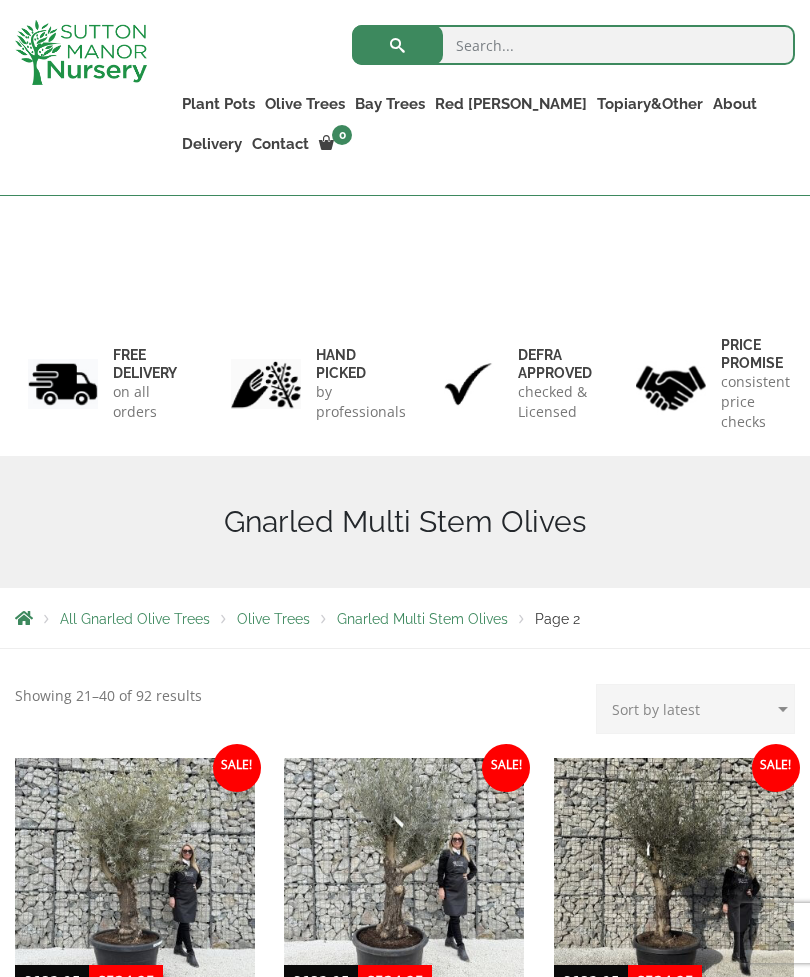 scroll, scrollTop: 454, scrollLeft: 0, axis: vertical 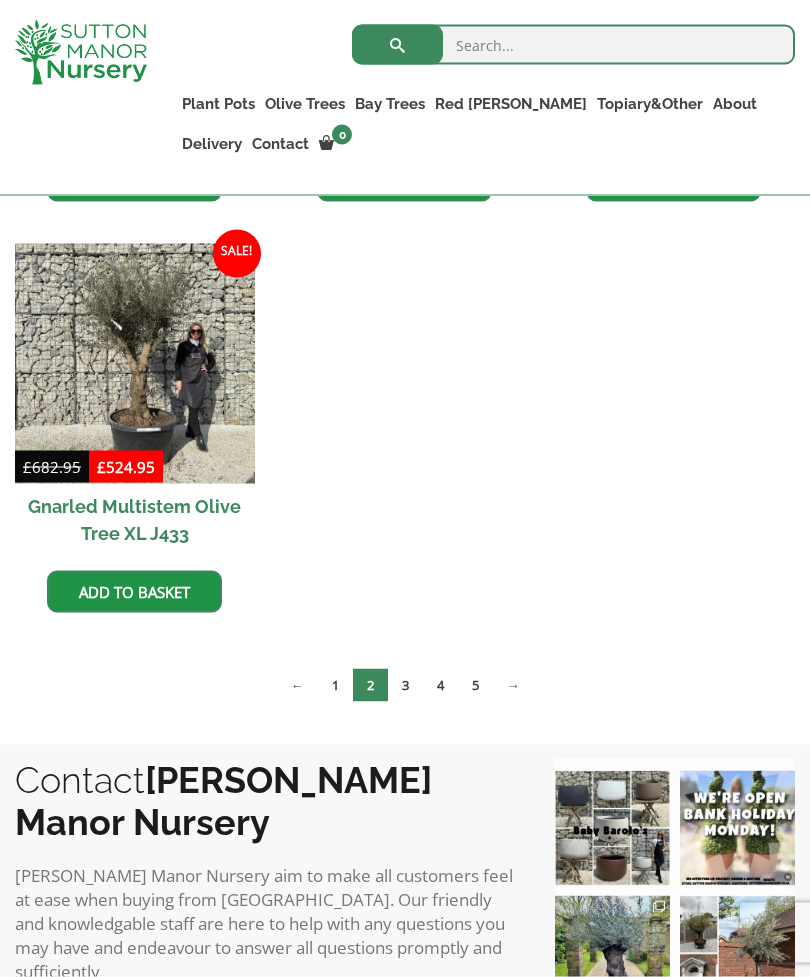 click on "3" at bounding box center (405, 685) 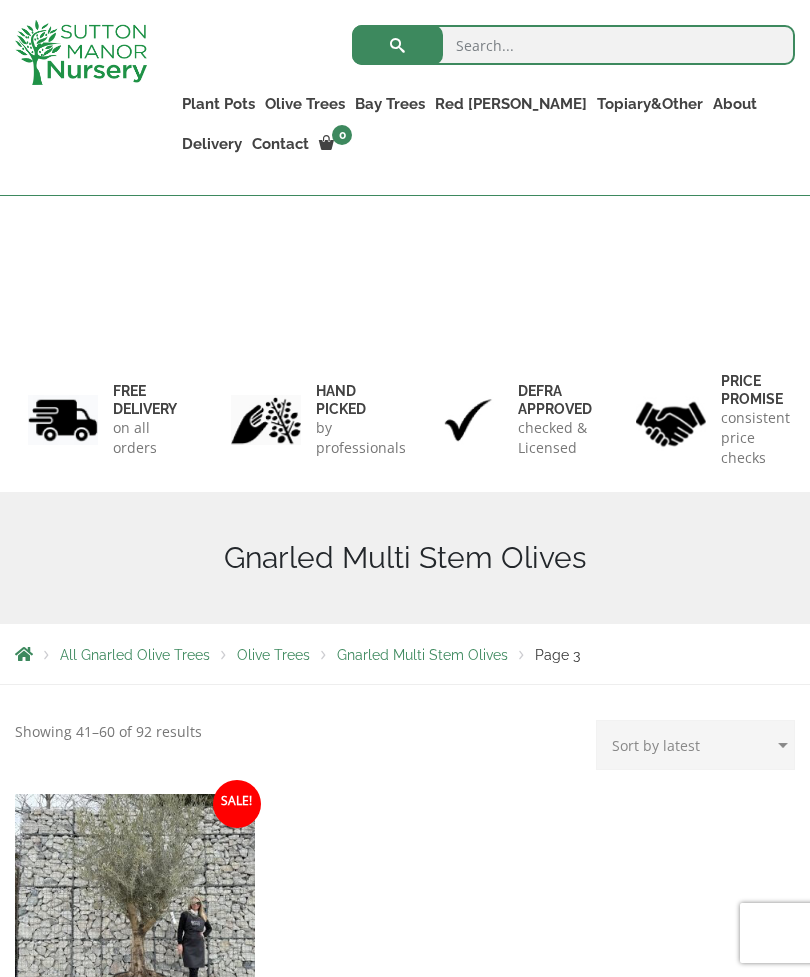 scroll, scrollTop: 508, scrollLeft: 0, axis: vertical 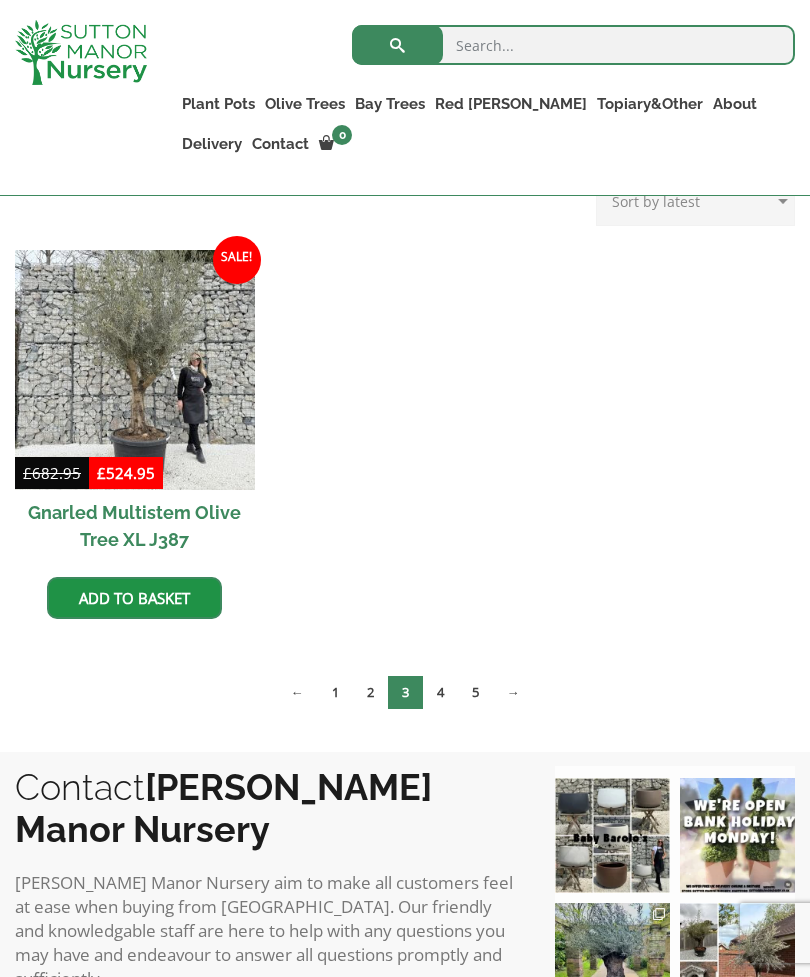 click on "4" at bounding box center [440, 692] 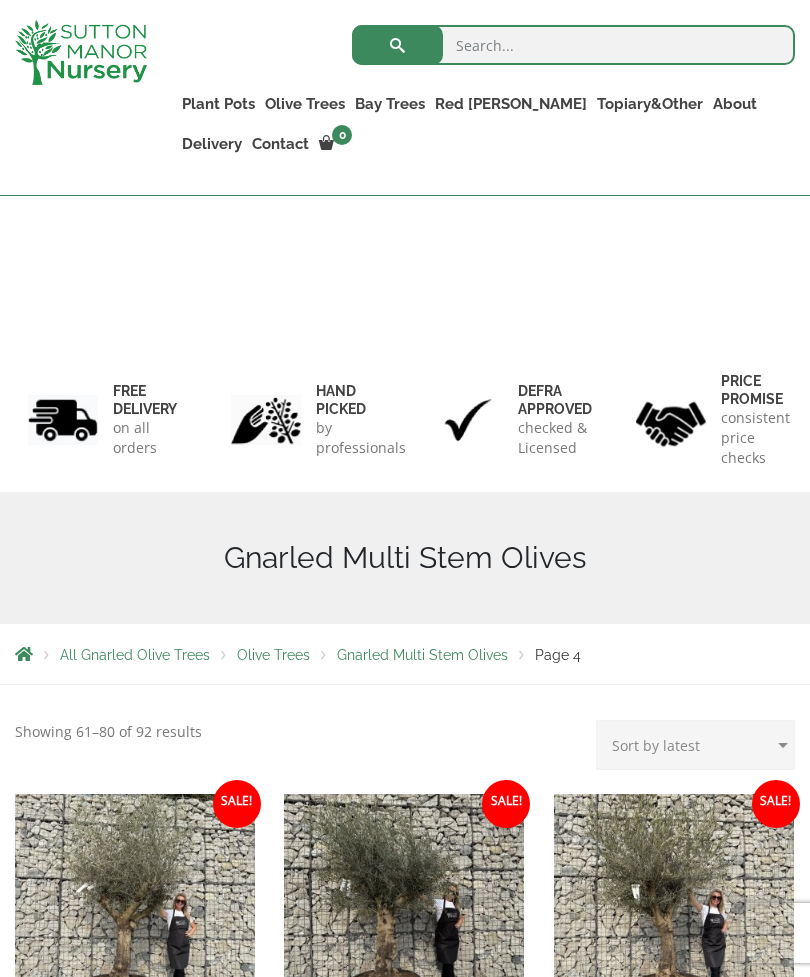 scroll, scrollTop: 516, scrollLeft: 0, axis: vertical 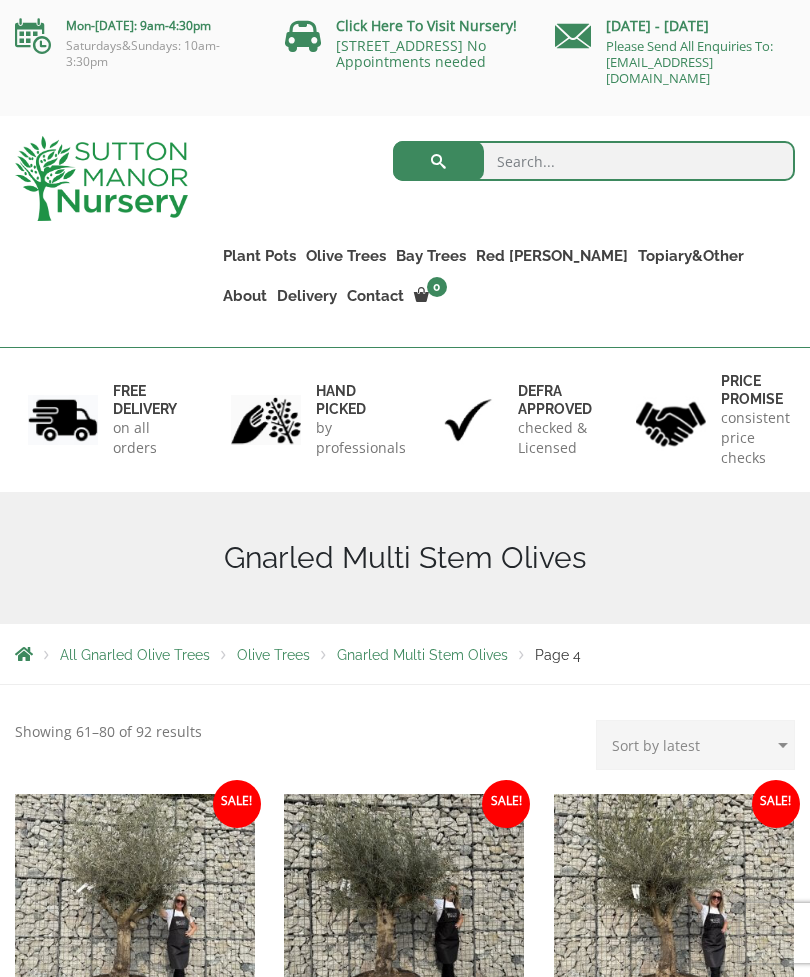 click on "Plant Pots
Resin Bonded Pots
The Milan Pots
The Capri Pots
The Brunello Pots
The Venice Cube Pots
The Barolo Pots
The Rome Bowl
The Olive Jar
The Sicilian Pots
The Mediterranean Pots
The San Marino Pots
The Tuscany Fruit Pots
The Pompei Pots
The Florence Oval Pot
The Alfresco Pots
100% Italian Terracotta
Shallow Bowl Grande
Rolled Rim Classico
Cylinders Traditionals
Squares And Troughs
Jars And Urns
The Atlantis Pots
The Old Stone Pots
The Iron Stone Pots
Fibre Clay Pots
Vietnamese Pots
Olive Trees
Tuscan Olive Trees
Ancient Gnarled Olive Trees
Gnarled Multi Stems (Olive Trees)
Gnarled Plateau Olive Tree XL
Gnarled Patio Pot Olive Trees
Gnarled Multi Stems XXL (Low Bowl Olive Trees)
Bay Trees
Red Robin
Red Robin Standards
Red Robin (Photinia) Floating Cloud Trees
Topiary&Other
Palm Trees
Yucca Rostrata
Trachycarpus Fortunei" at bounding box center (507, 261) 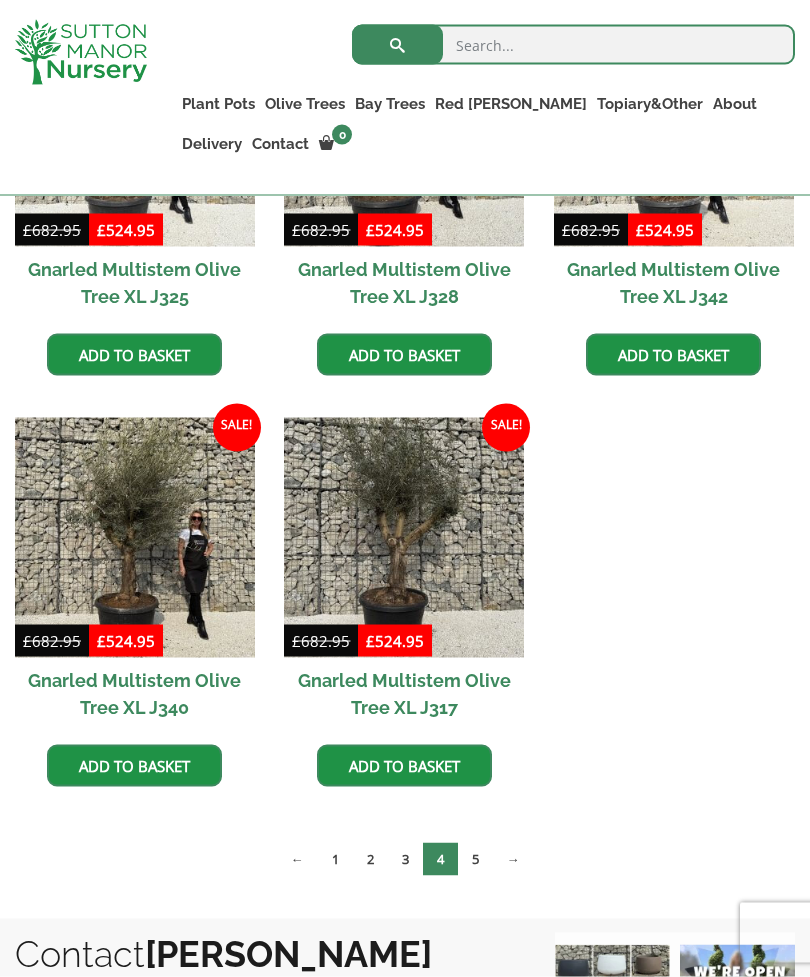 scroll, scrollTop: 790, scrollLeft: 0, axis: vertical 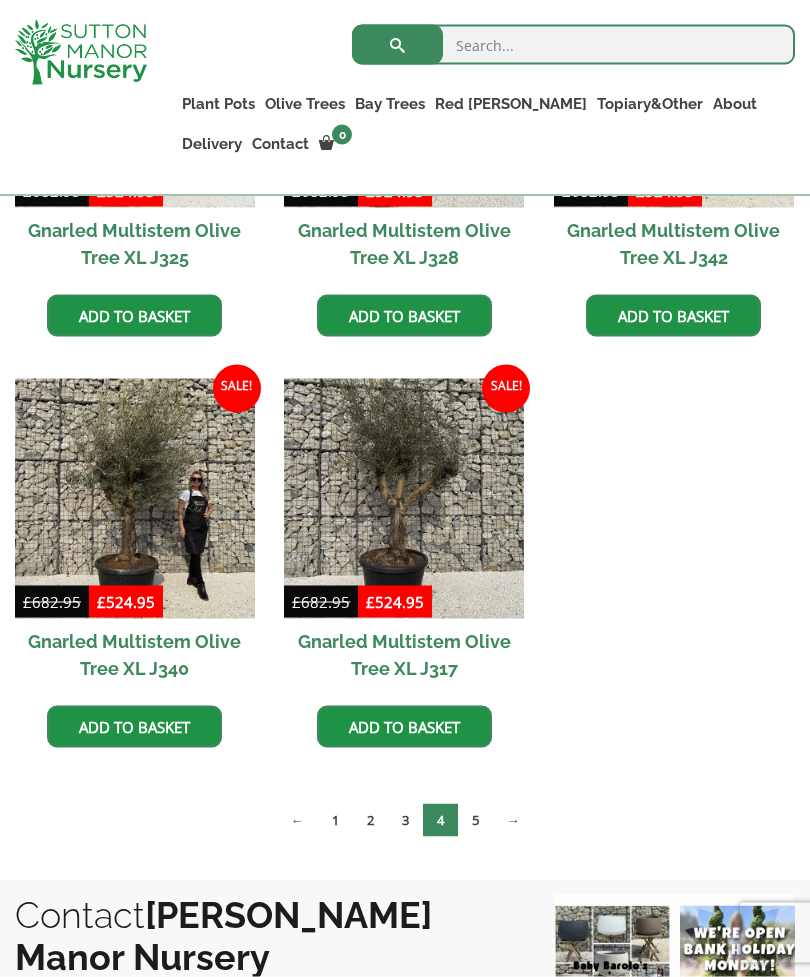 click on "5" at bounding box center [475, 820] 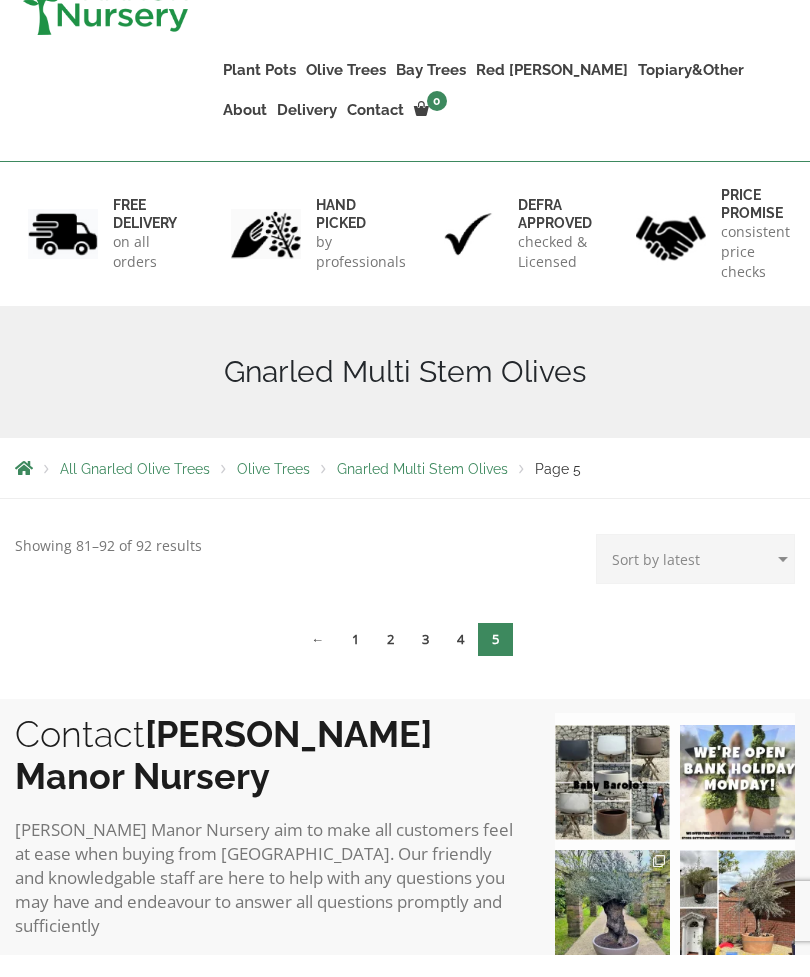 scroll, scrollTop: 434, scrollLeft: 0, axis: vertical 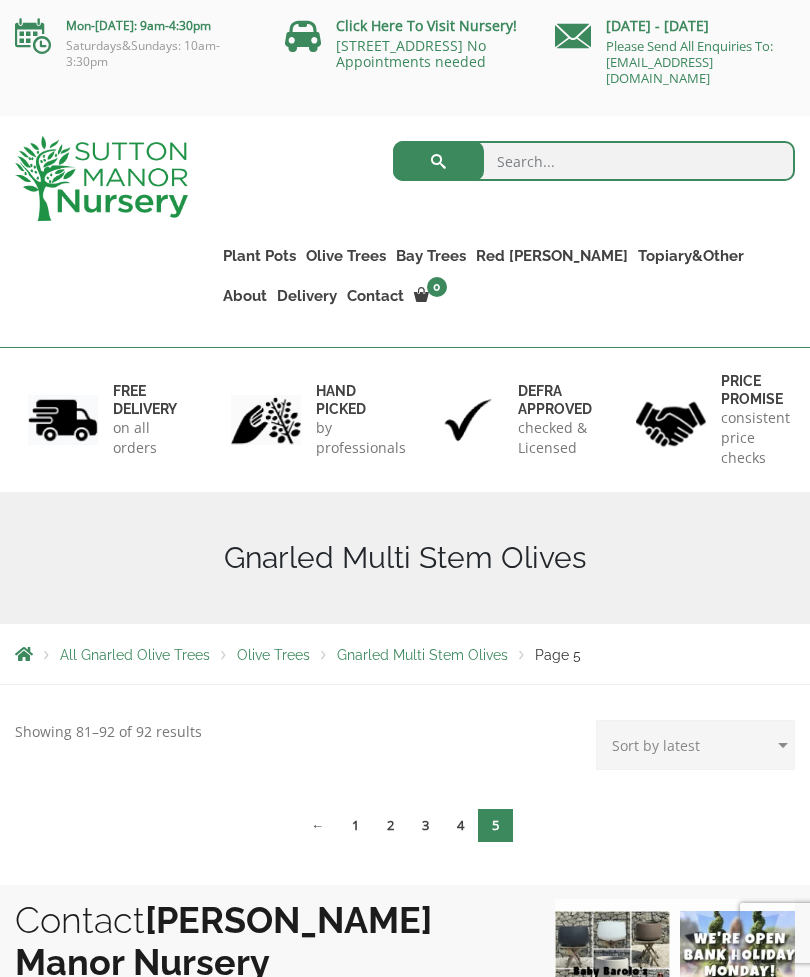 click on "Gnarled Plateau Olive Tree XL" at bounding box center [0, 0] 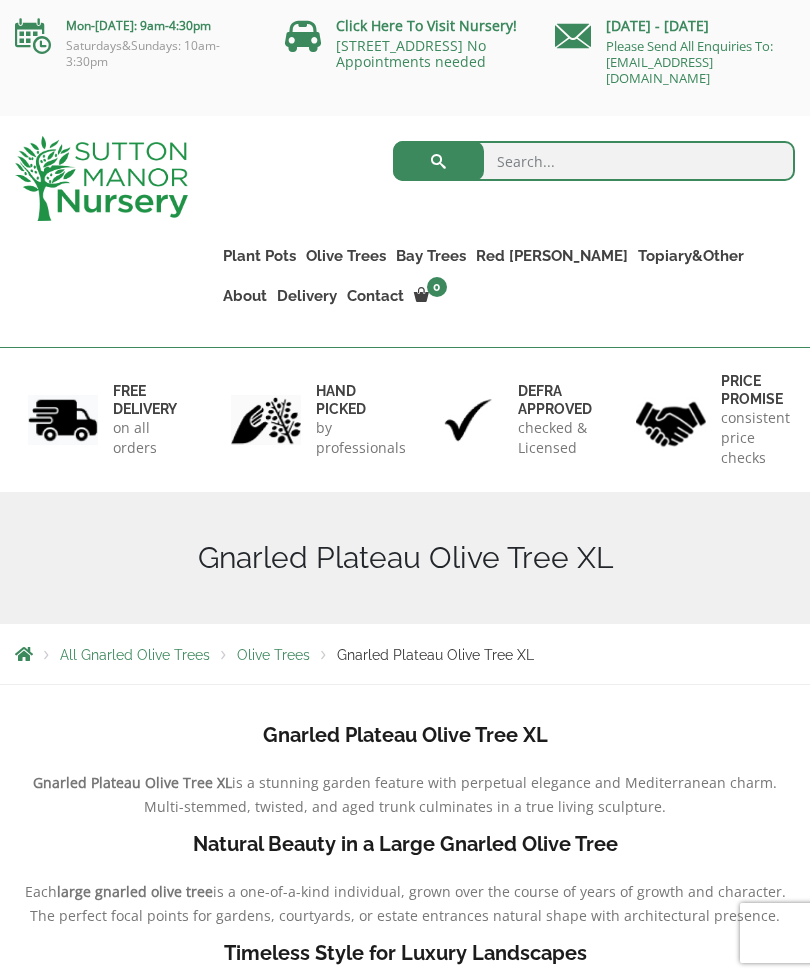scroll, scrollTop: 0, scrollLeft: 0, axis: both 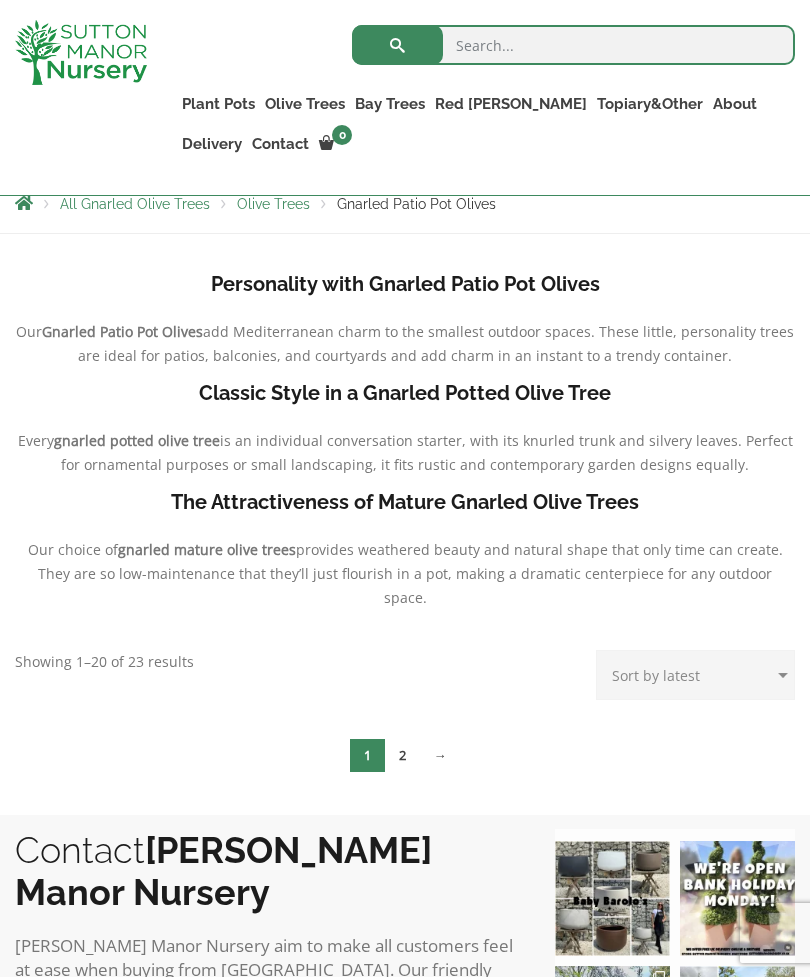 click on "2" at bounding box center [402, 755] 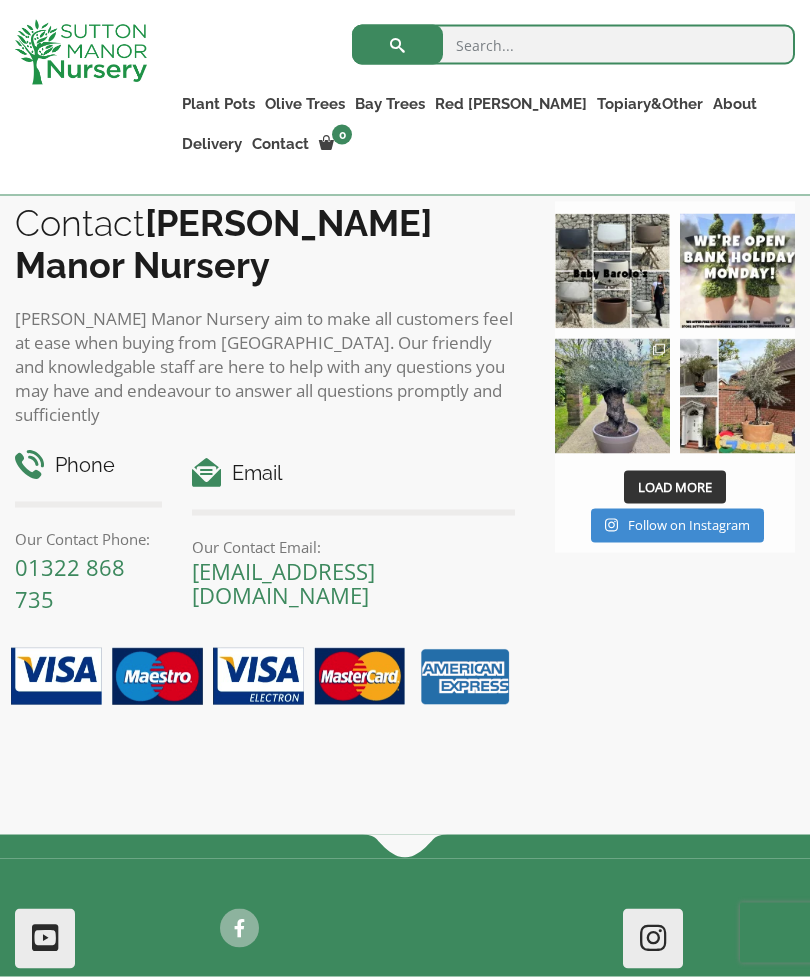 scroll, scrollTop: 0, scrollLeft: 0, axis: both 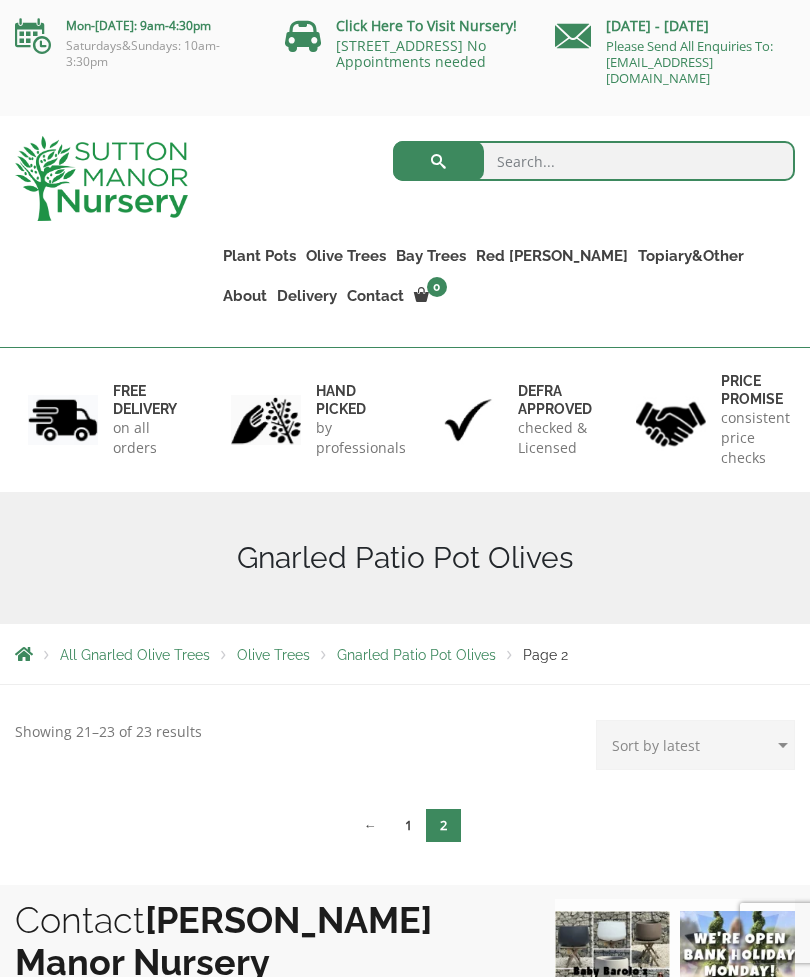 click on "Gnarled Multi Stems XXL (Low Bowl Olive Trees)" at bounding box center [0, 0] 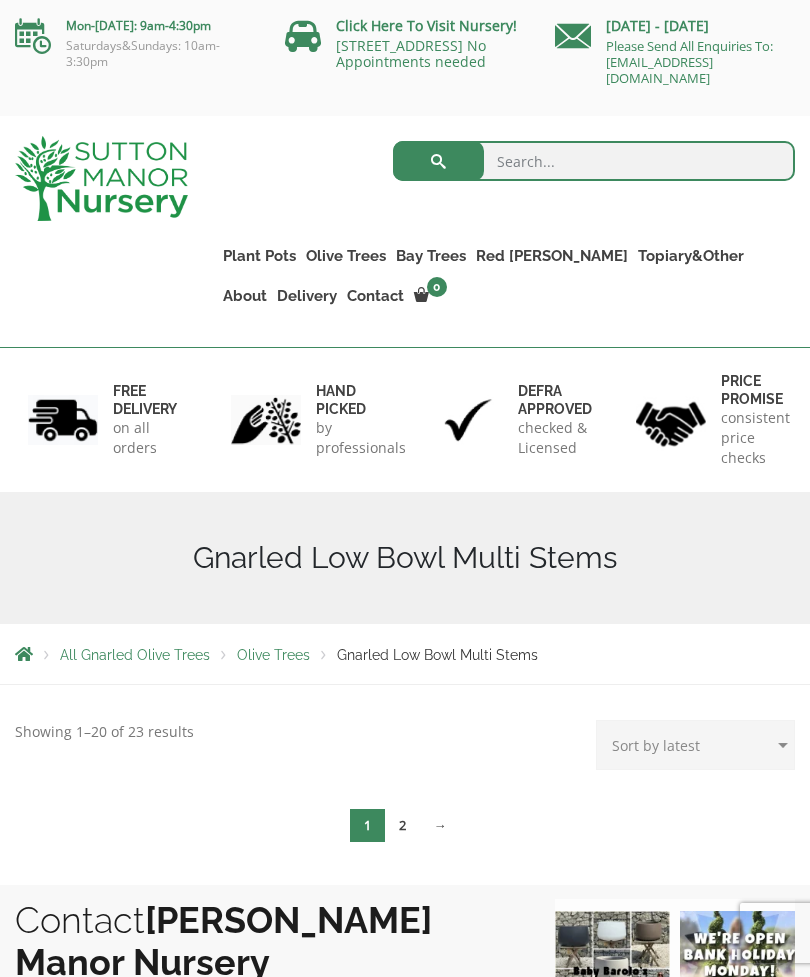 scroll, scrollTop: 0, scrollLeft: 0, axis: both 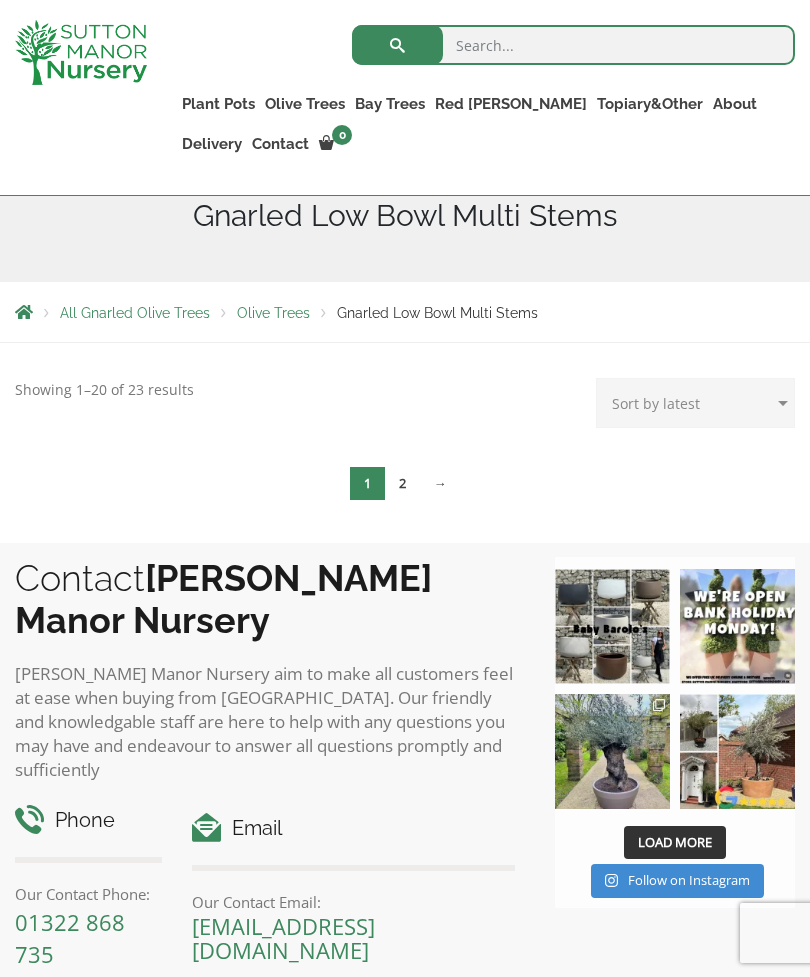 click on "2" at bounding box center (402, 483) 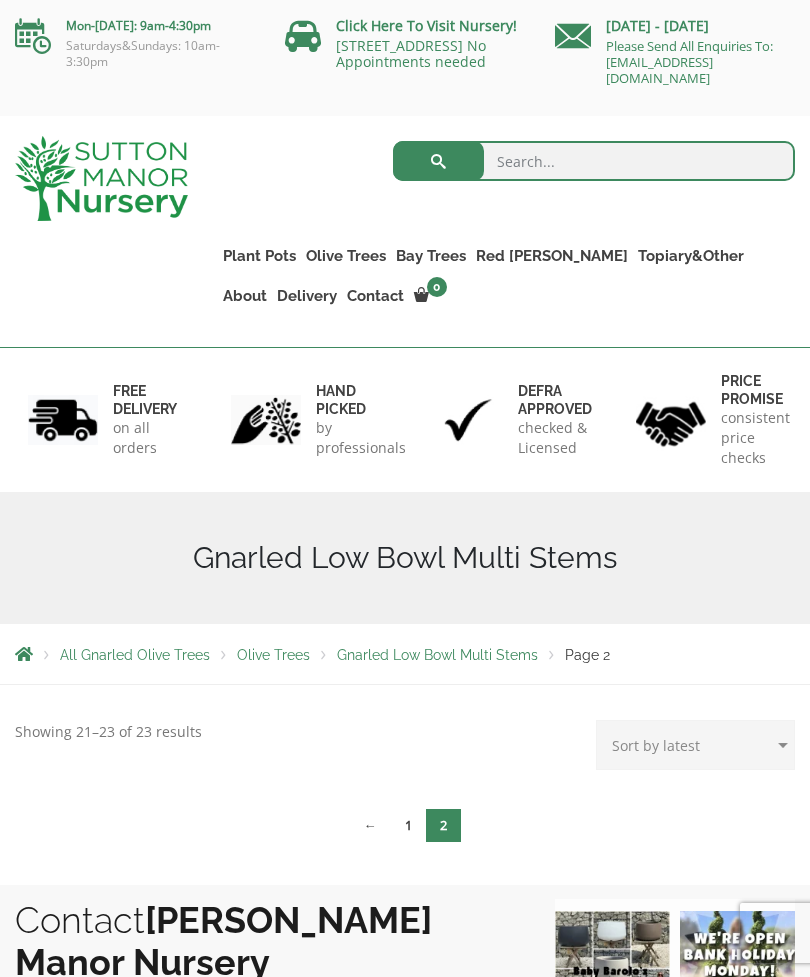 scroll, scrollTop: 0, scrollLeft: 0, axis: both 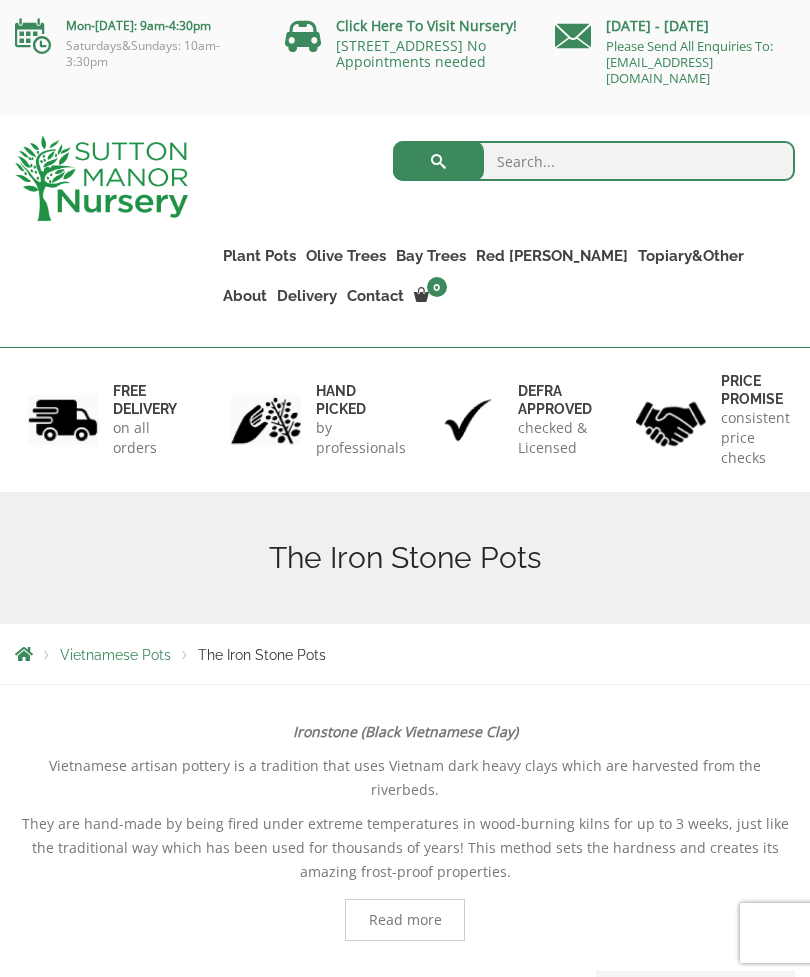 click on "Tuscan Olive Trees" at bounding box center [0, 0] 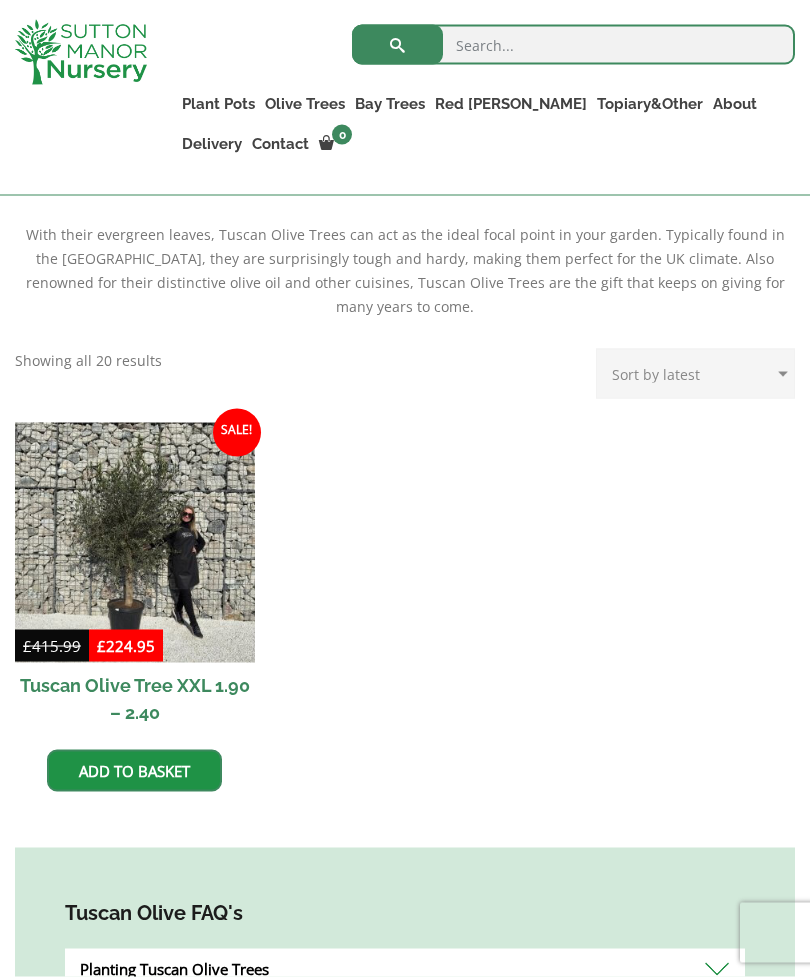 scroll, scrollTop: 0, scrollLeft: 0, axis: both 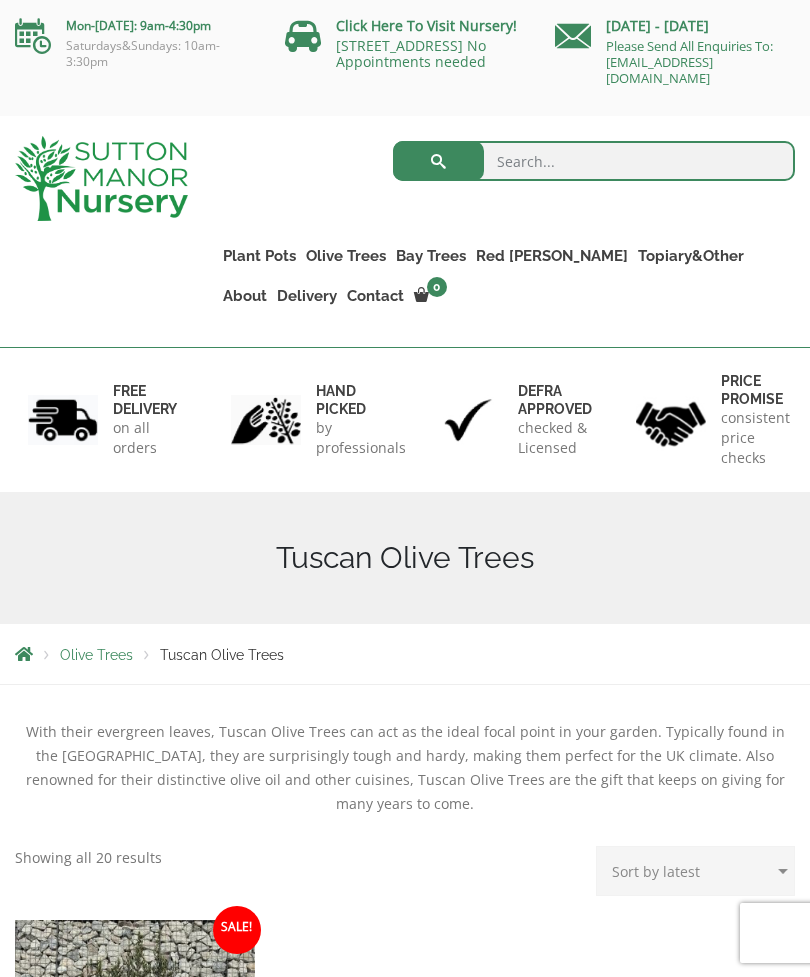 click on "Ancient Gnarled Olive Trees" at bounding box center (0, 0) 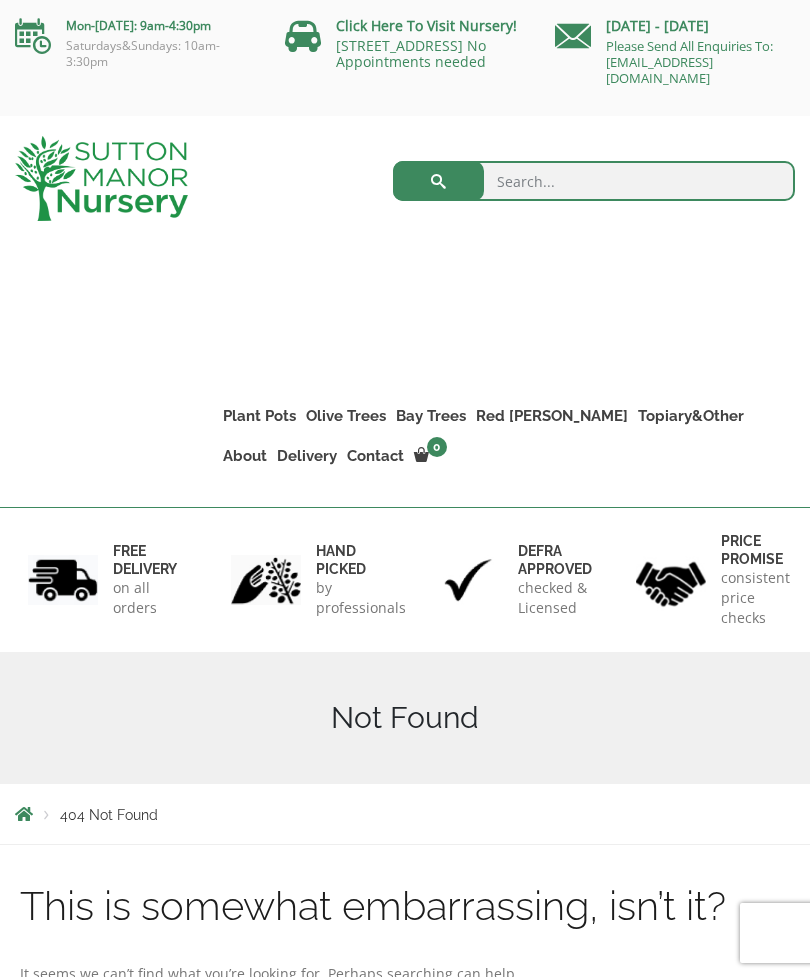 scroll, scrollTop: 0, scrollLeft: 0, axis: both 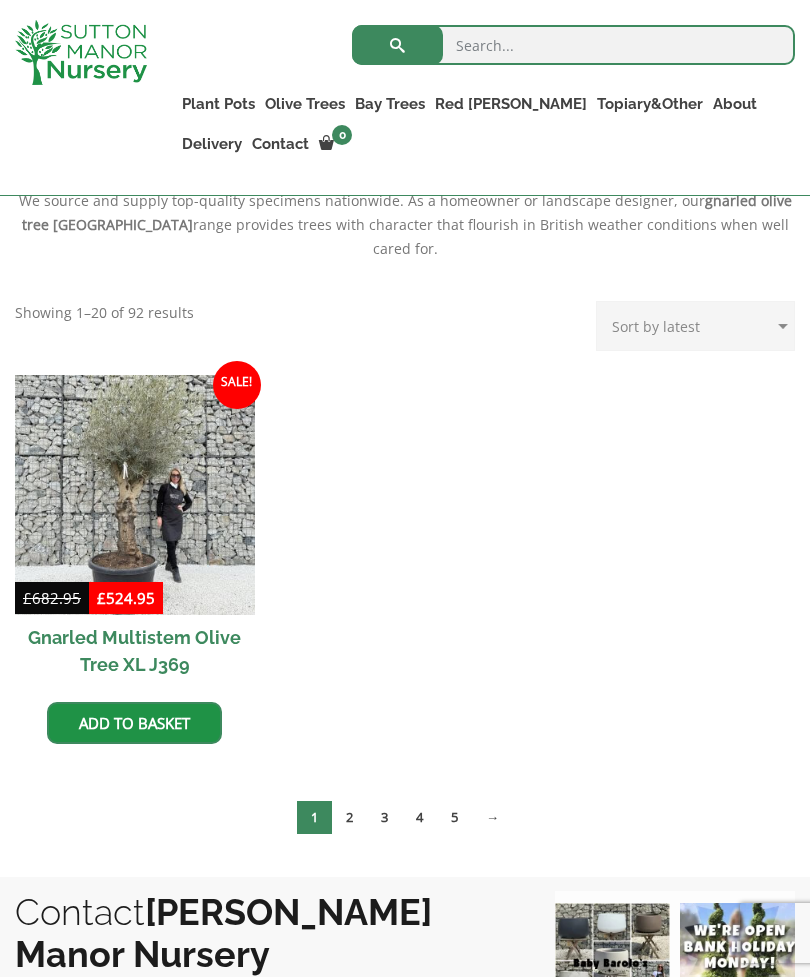click on "2" at bounding box center [349, 817] 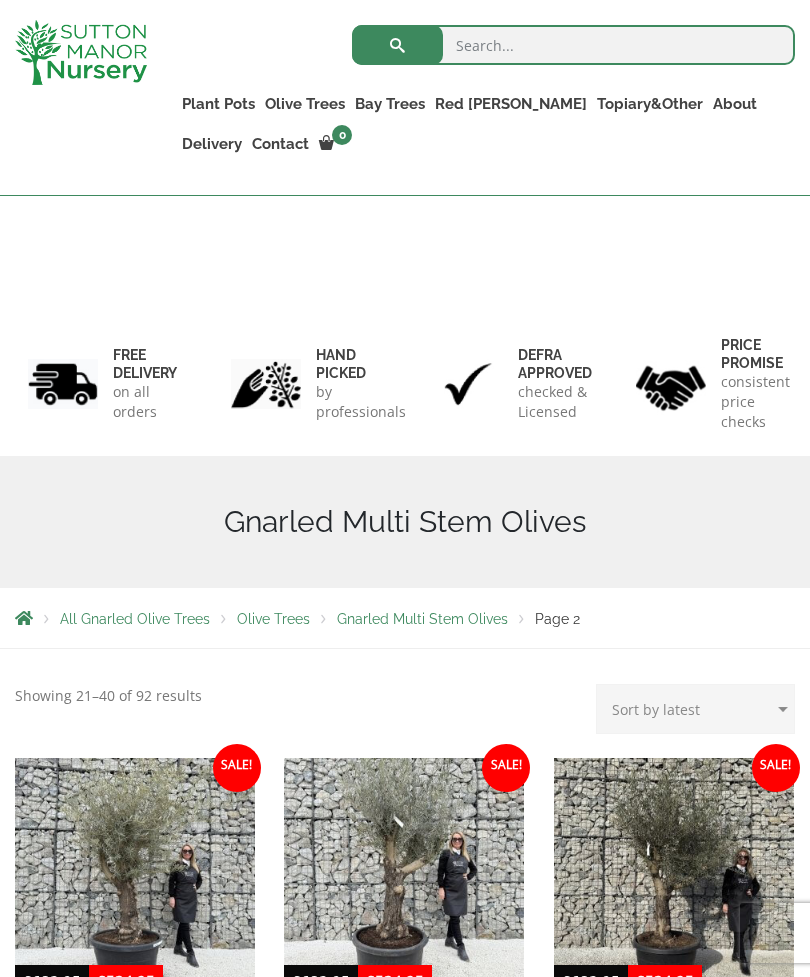 scroll, scrollTop: 536, scrollLeft: 0, axis: vertical 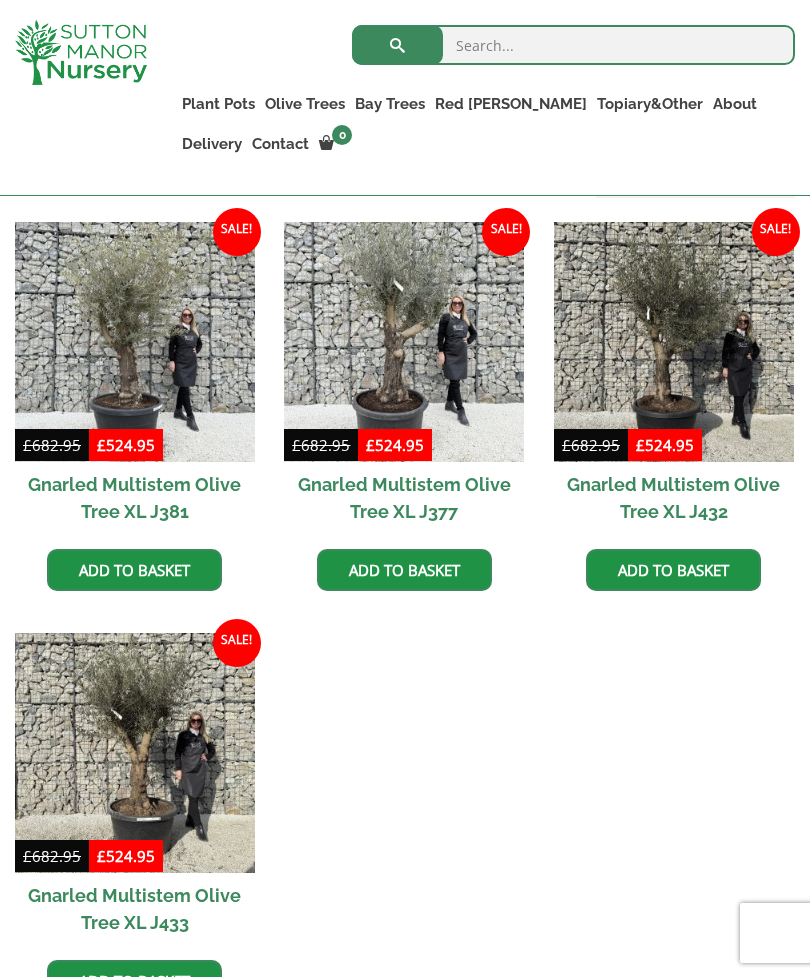 click at bounding box center (404, 342) 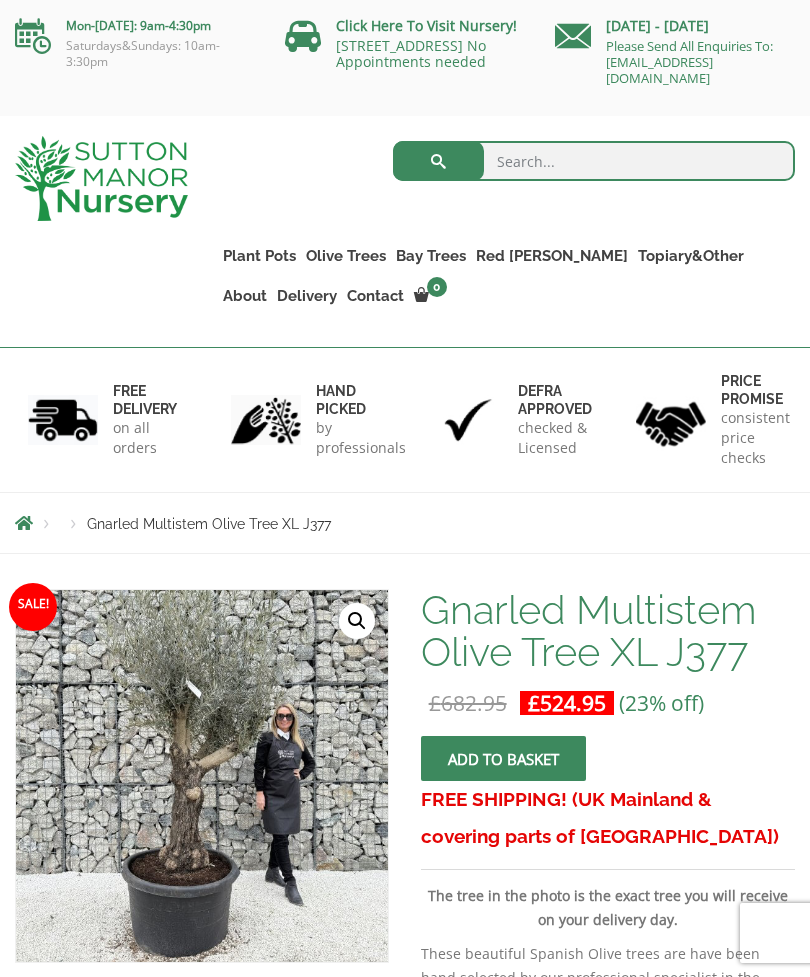 scroll, scrollTop: 0, scrollLeft: 0, axis: both 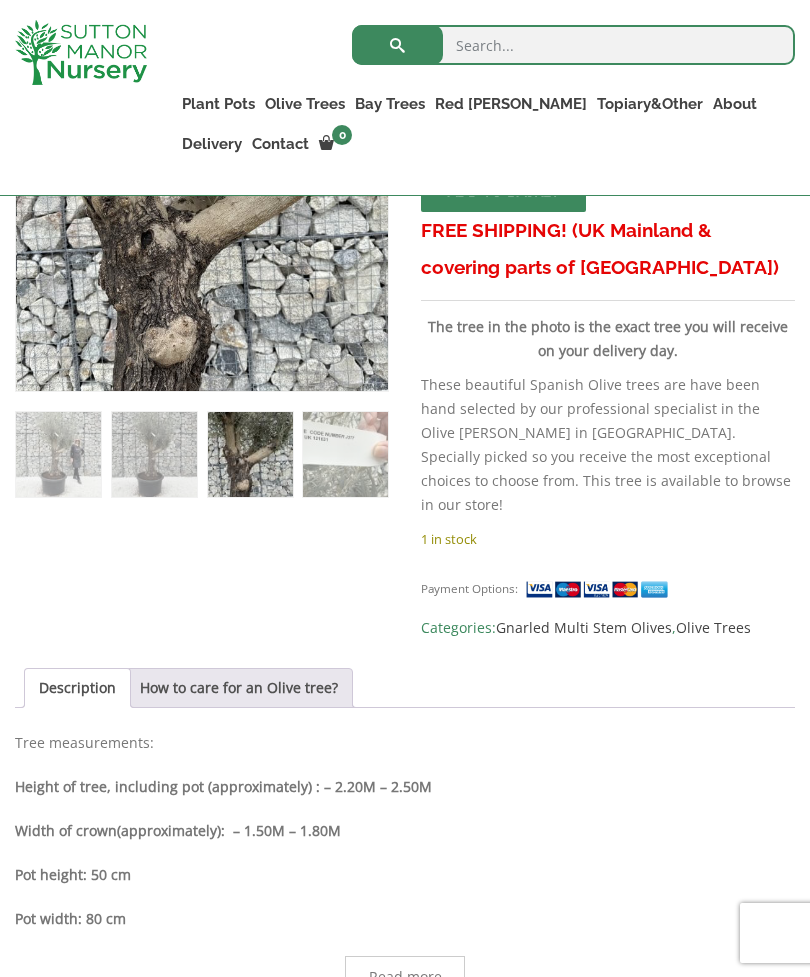 click on "How to care for an Olive tree?" at bounding box center (239, 688) 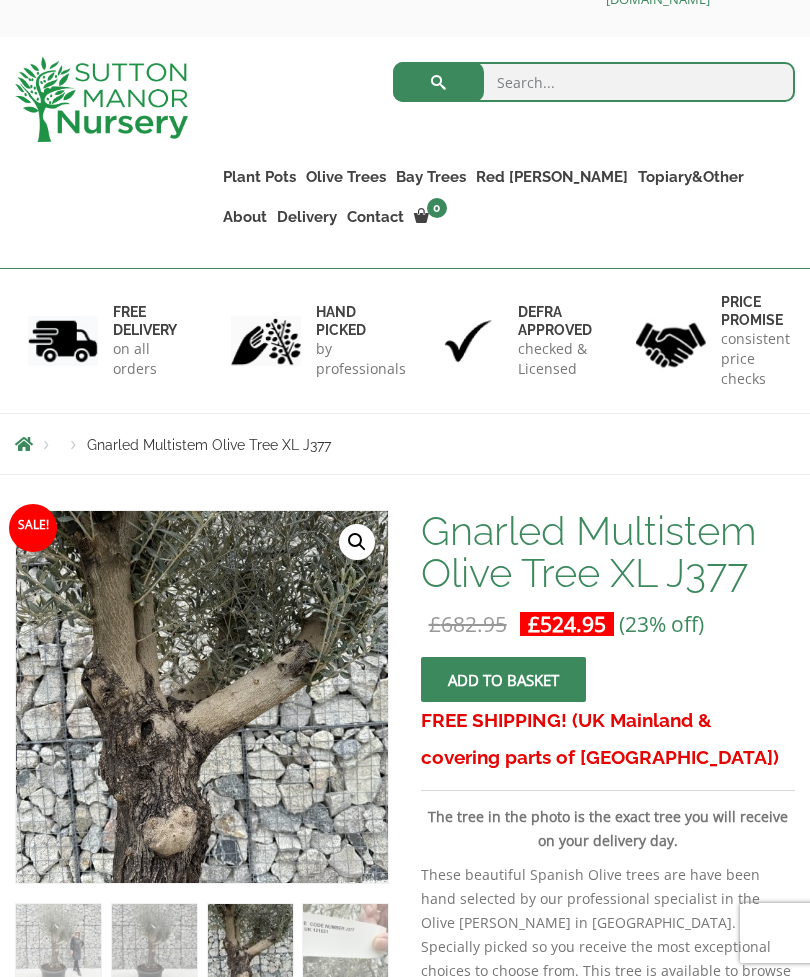 scroll, scrollTop: 171, scrollLeft: 0, axis: vertical 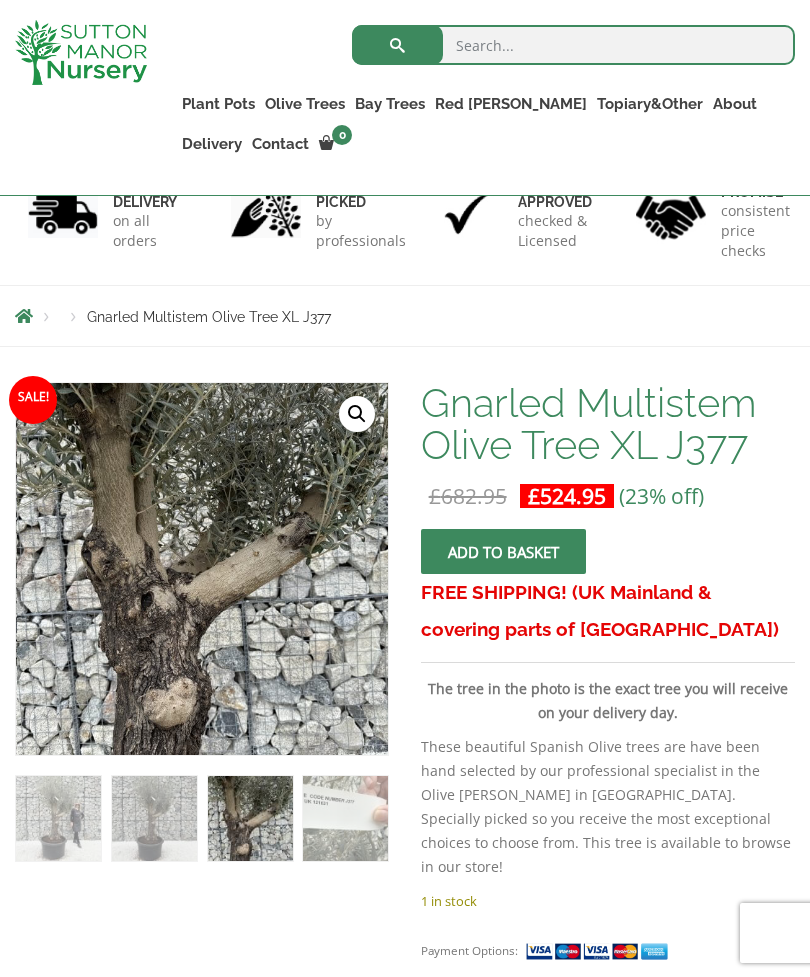 click at bounding box center [517, 883] 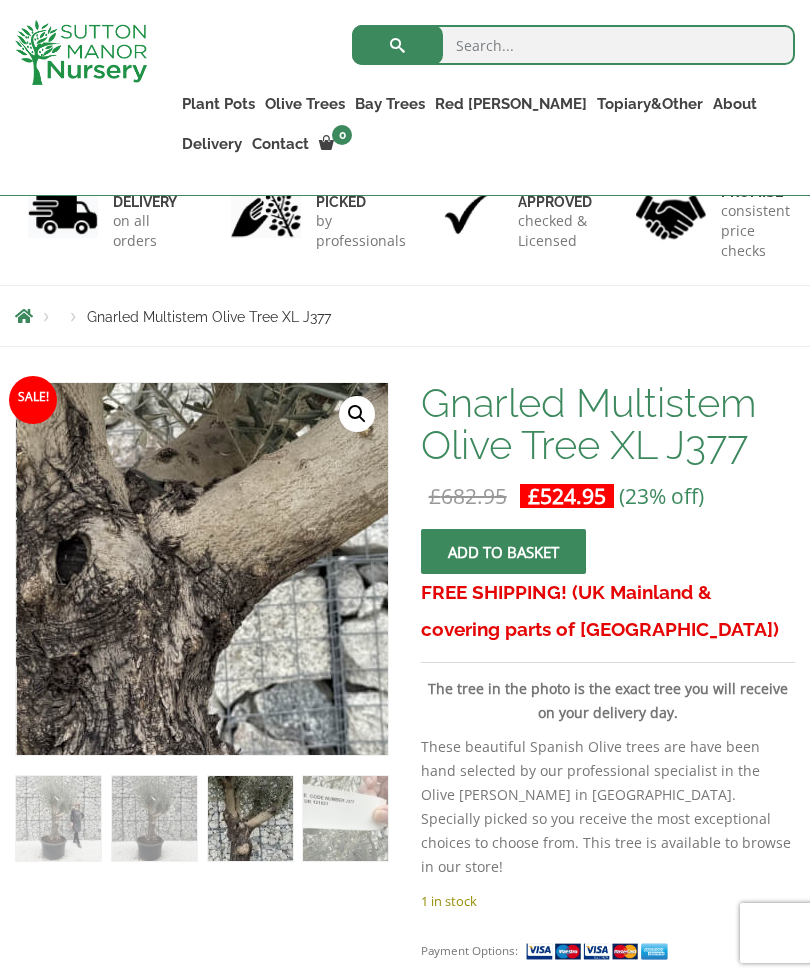 click at bounding box center (223, 472) 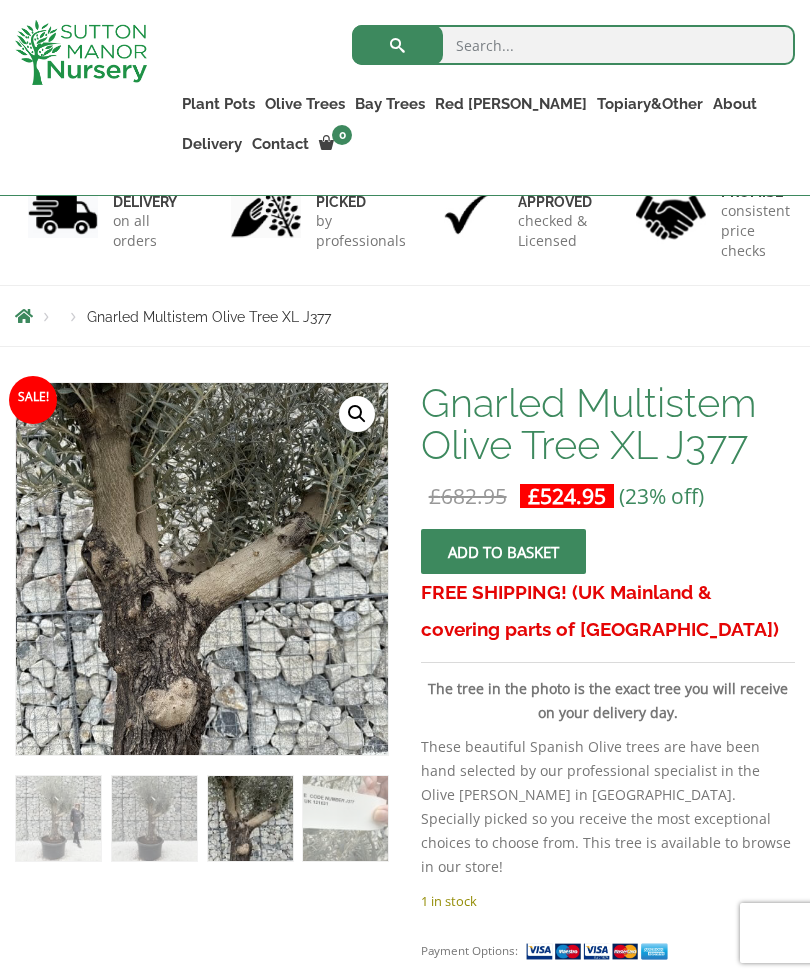 click on "🔍" at bounding box center (357, 414) 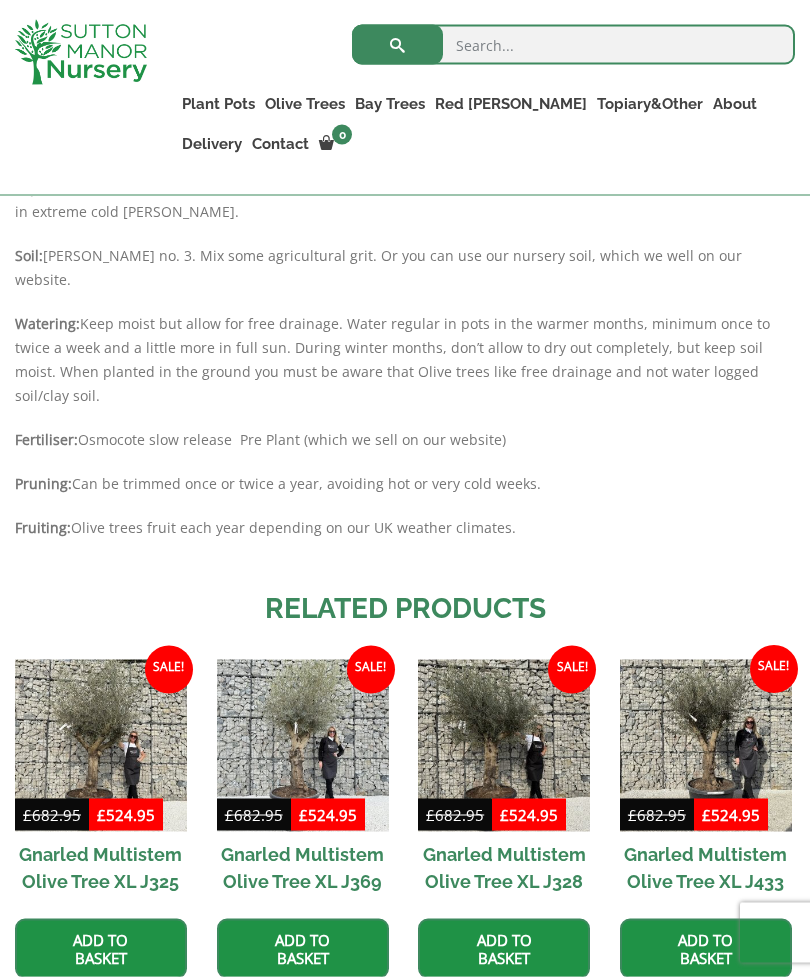 scroll, scrollTop: 1221, scrollLeft: 0, axis: vertical 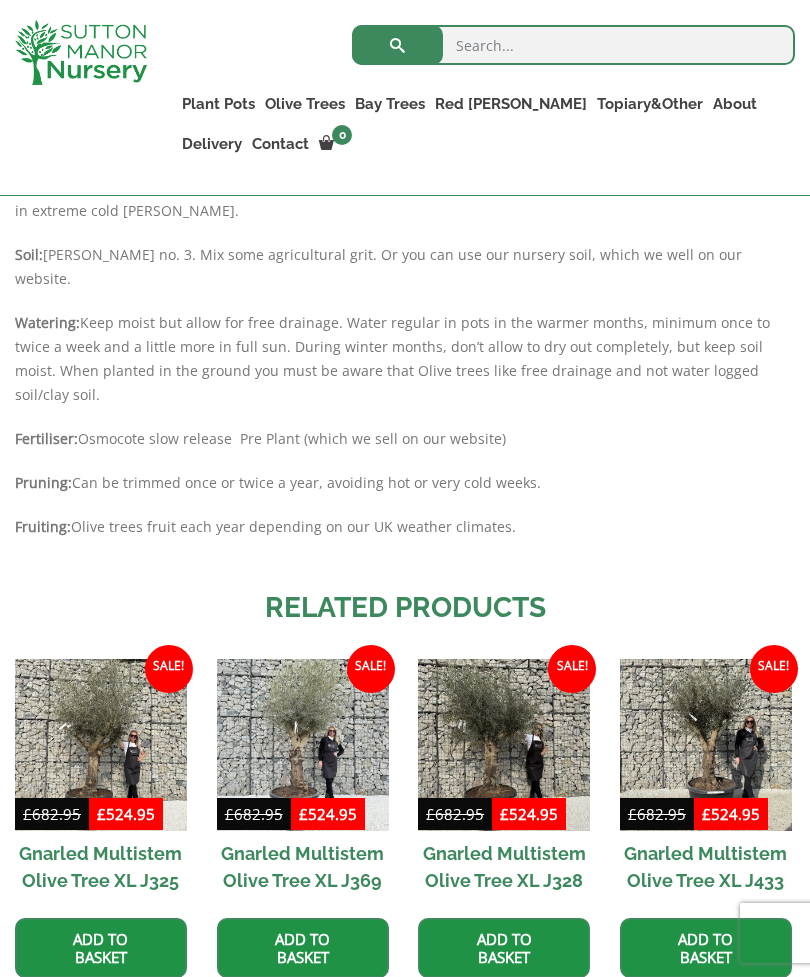 click at bounding box center [101, 745] 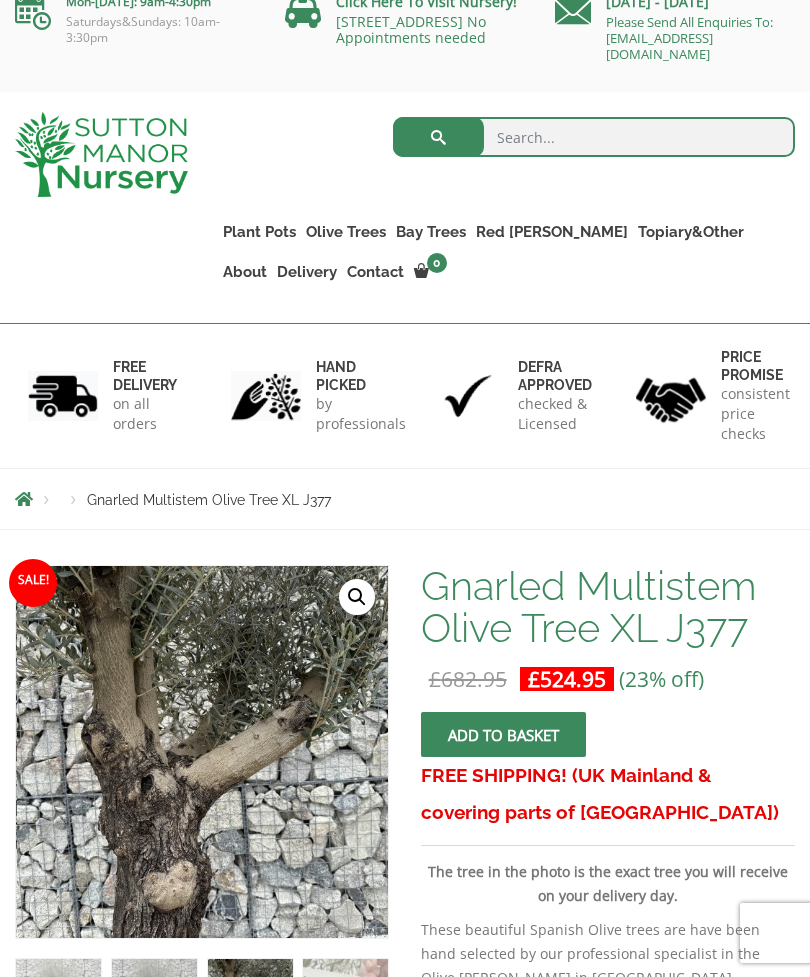 scroll, scrollTop: 42, scrollLeft: 0, axis: vertical 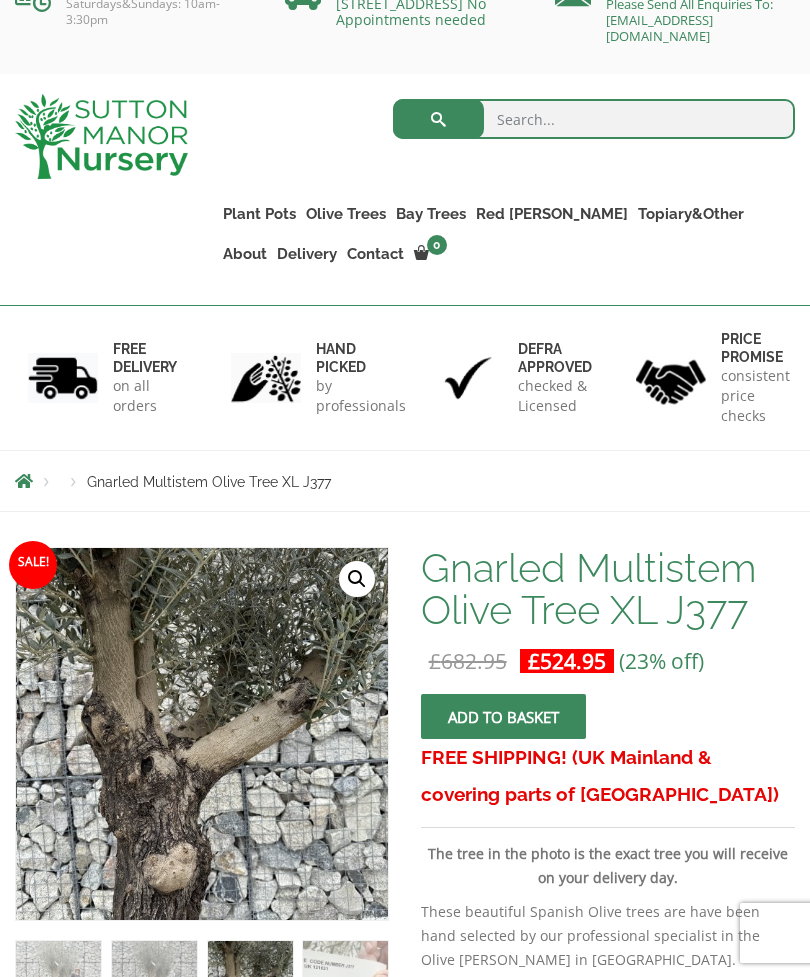 click at bounding box center (223, 637) 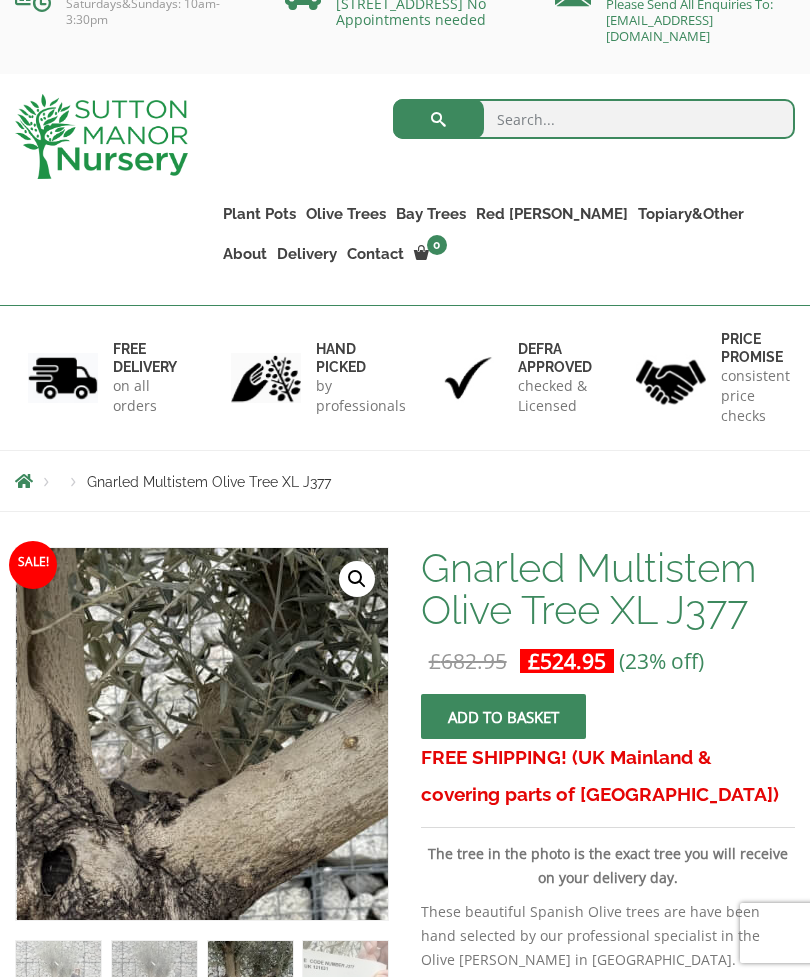 click on "🔍" at bounding box center (357, 579) 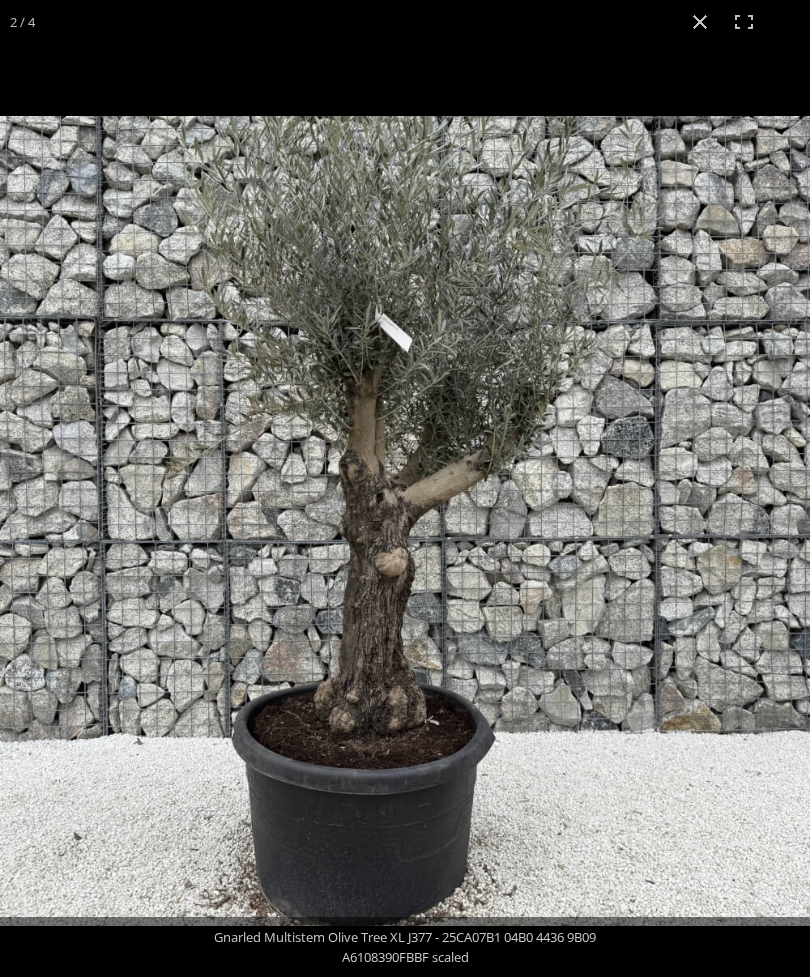 click at bounding box center (700, 22) 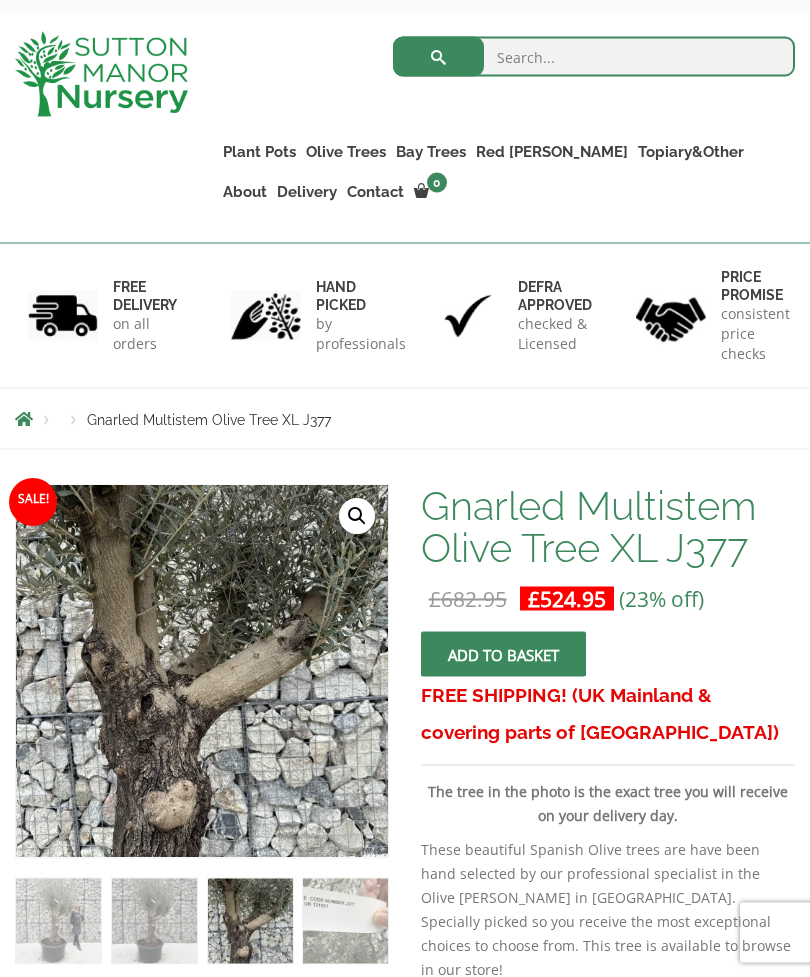 scroll, scrollTop: 105, scrollLeft: 0, axis: vertical 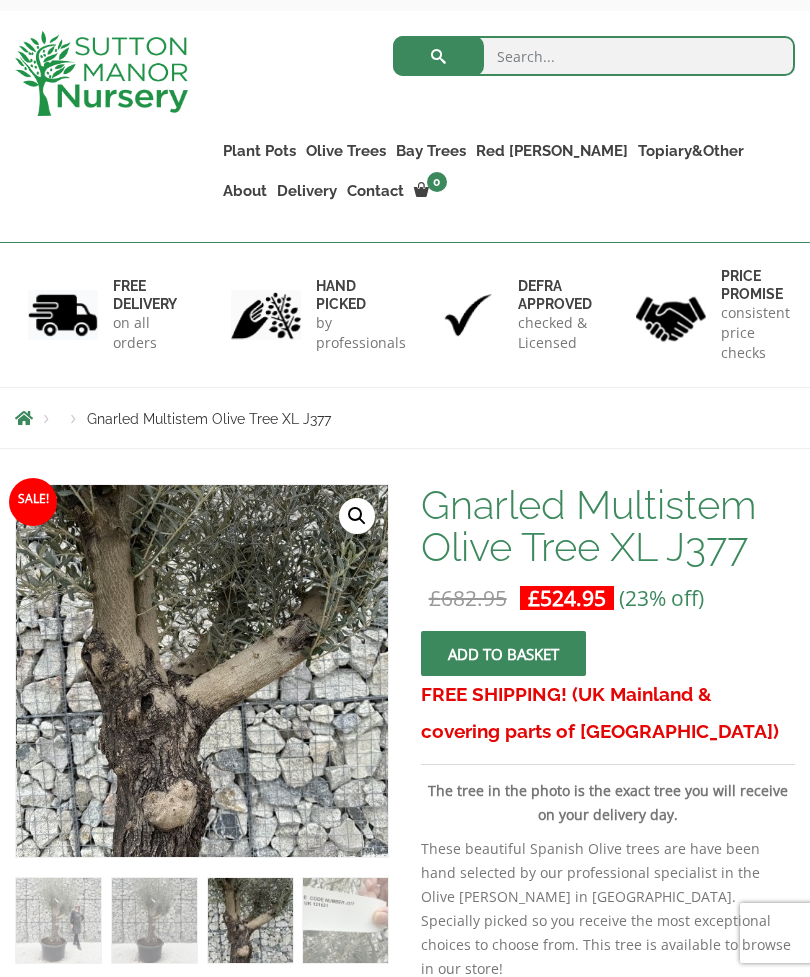 click on "🔍" at bounding box center [357, 516] 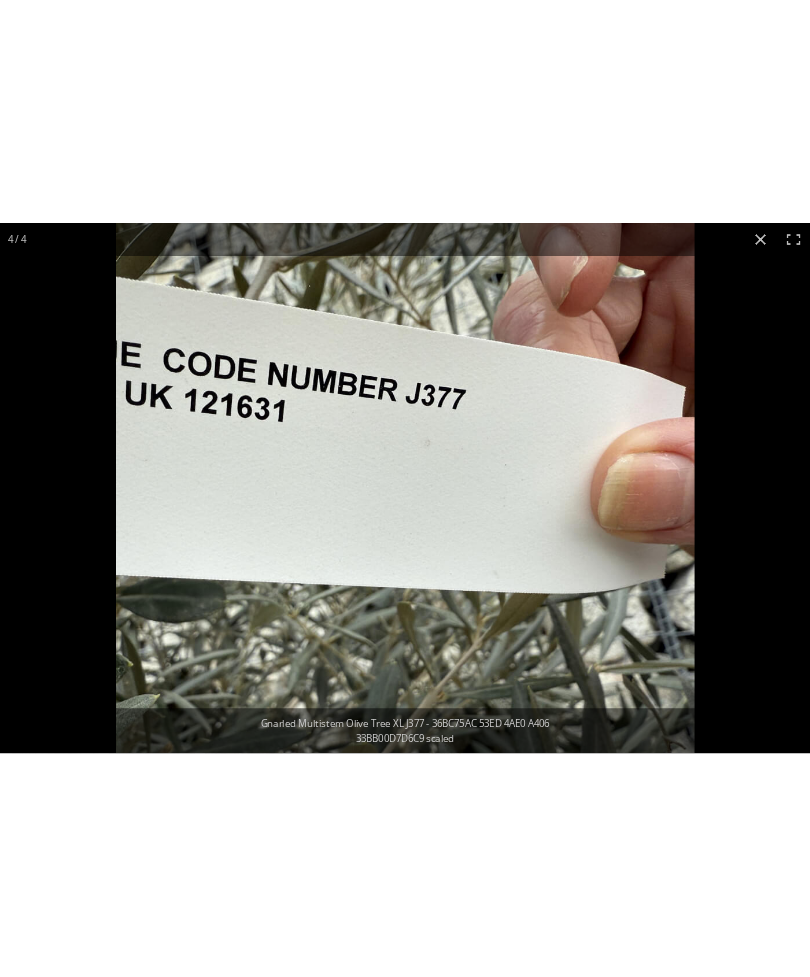 scroll, scrollTop: 0, scrollLeft: 0, axis: both 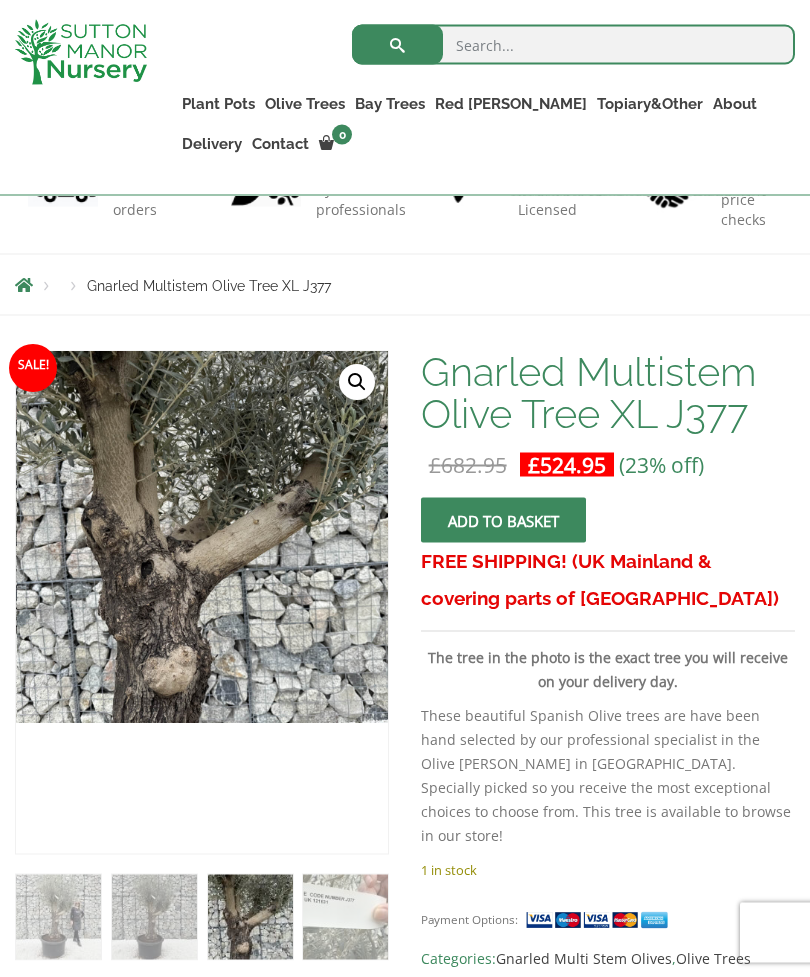 click at bounding box center (-43, 805) 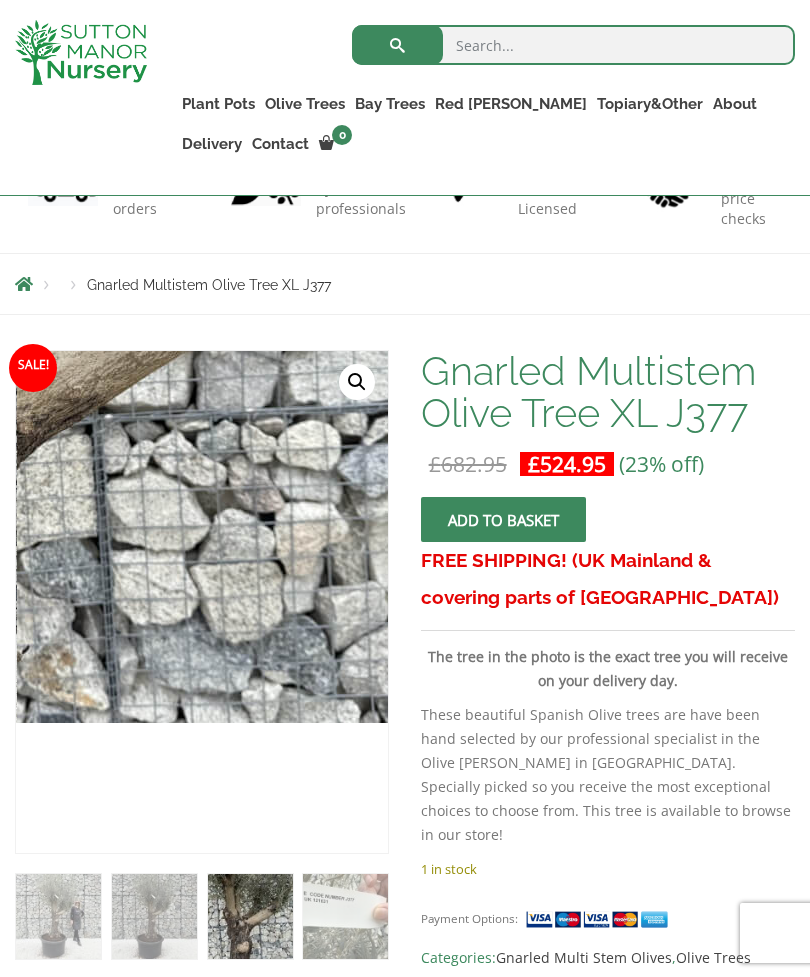 click at bounding box center (-11, 330) 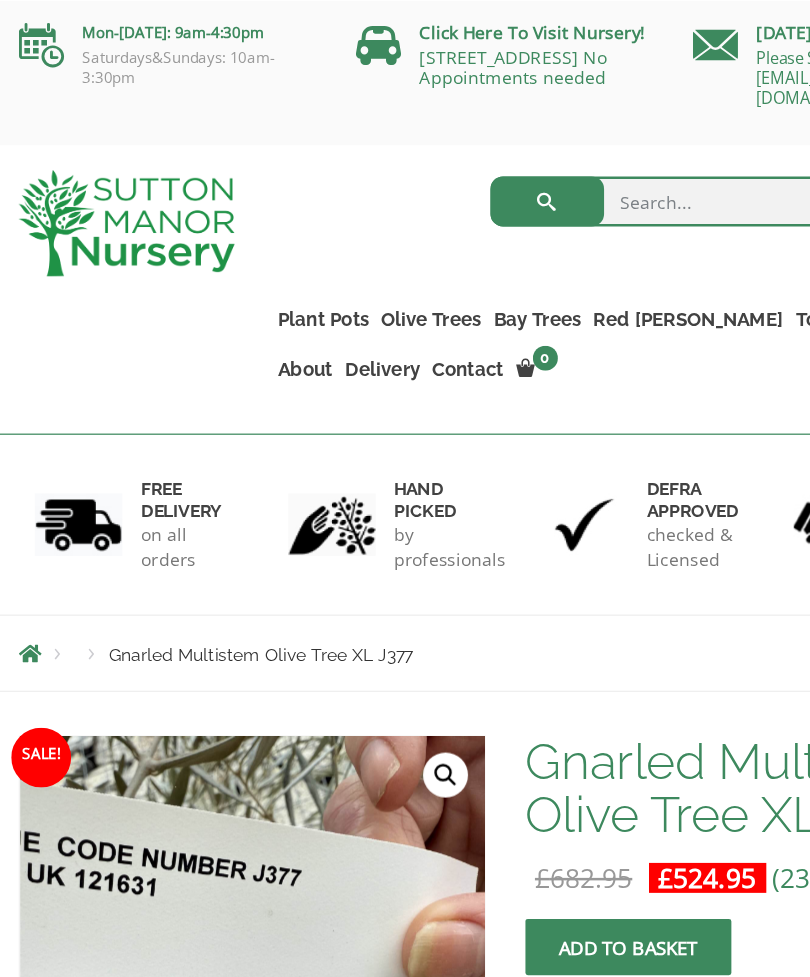 scroll, scrollTop: 0, scrollLeft: 0, axis: both 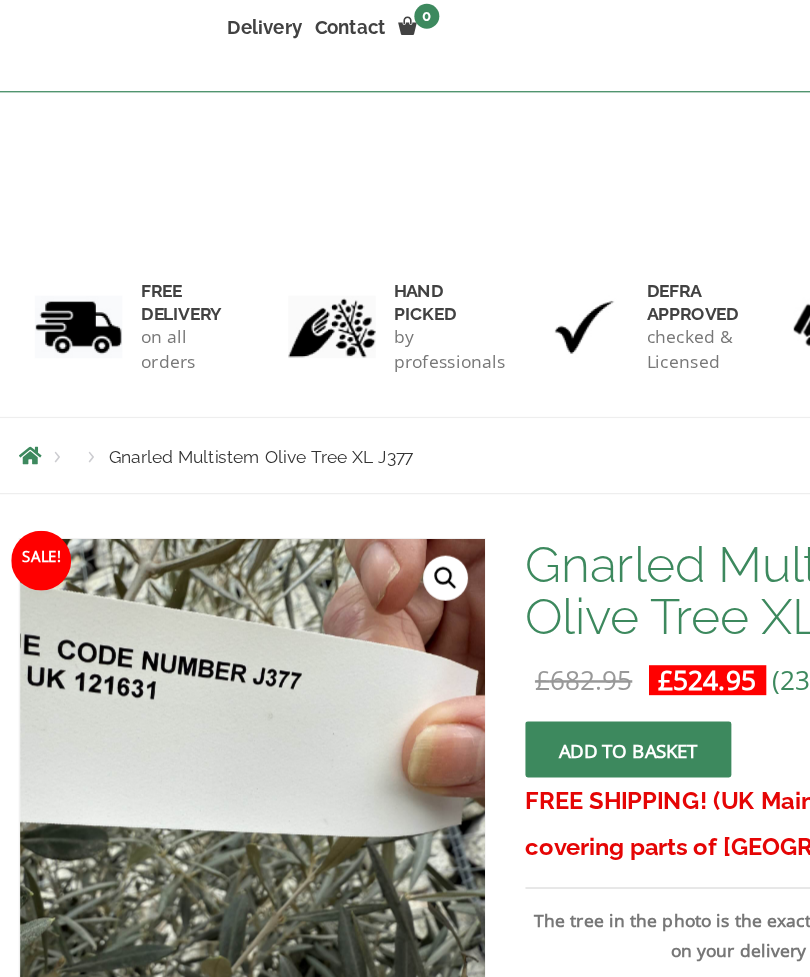 click on "Add to basket" at bounding box center [503, 722] 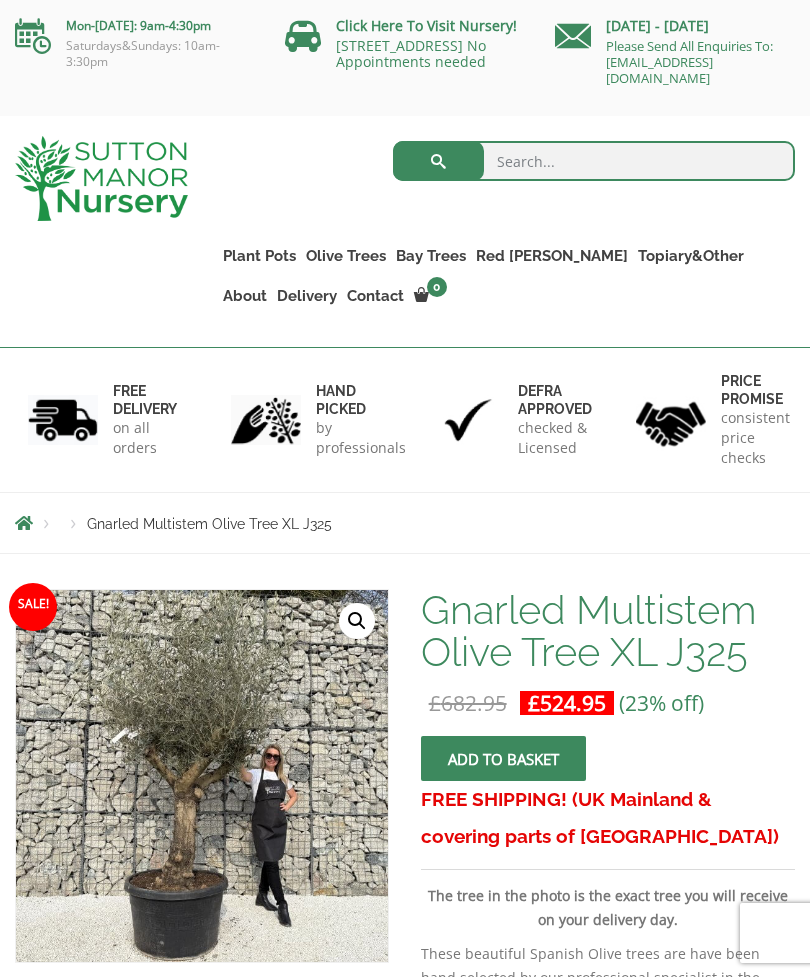 scroll, scrollTop: 0, scrollLeft: 0, axis: both 